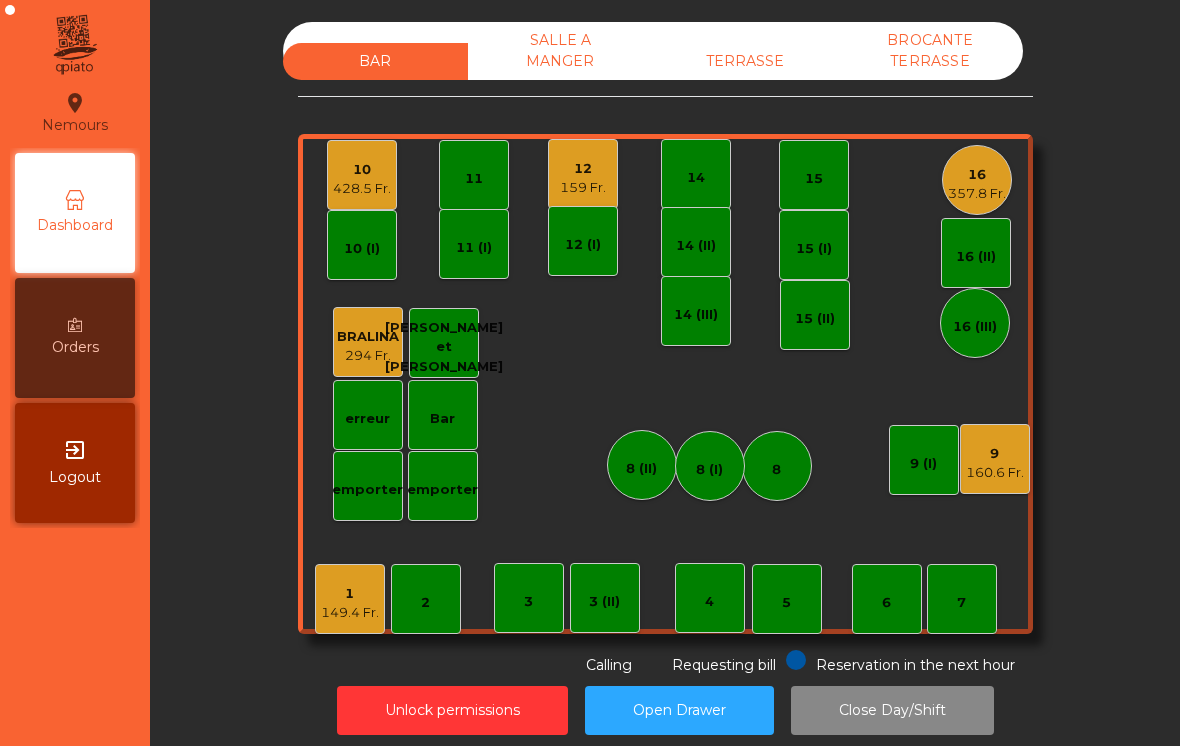 scroll, scrollTop: 0, scrollLeft: 0, axis: both 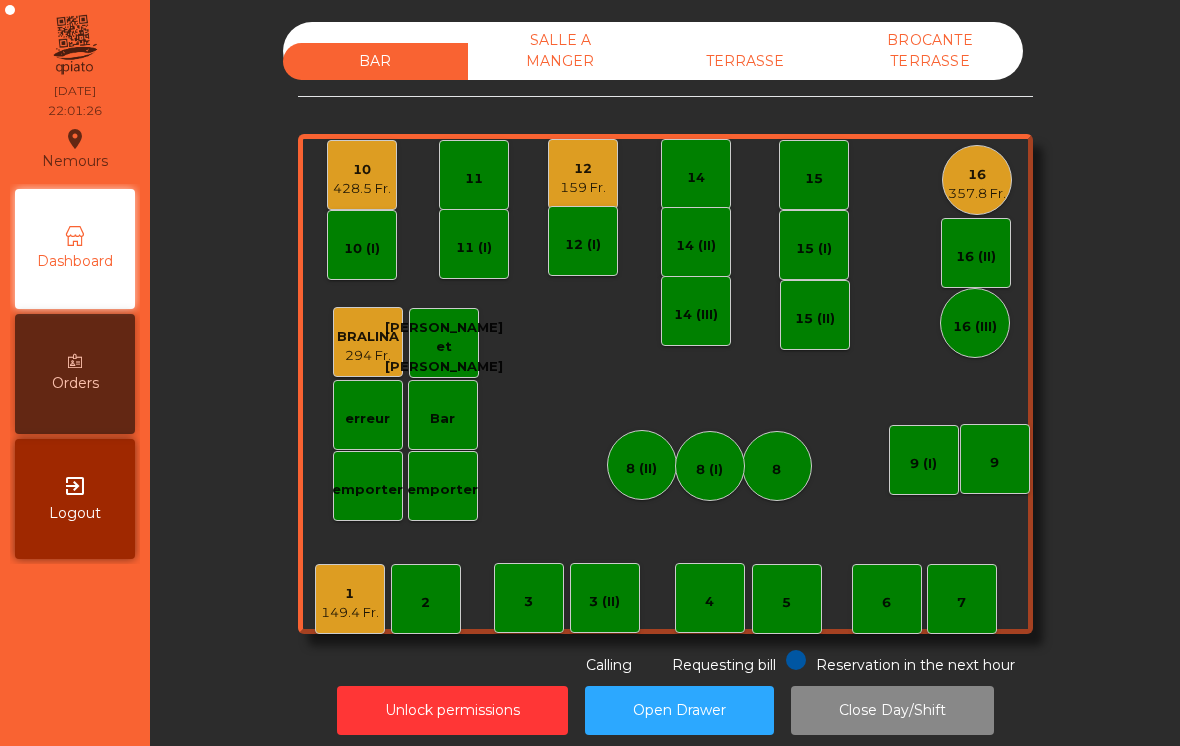 click on "159 Fr." 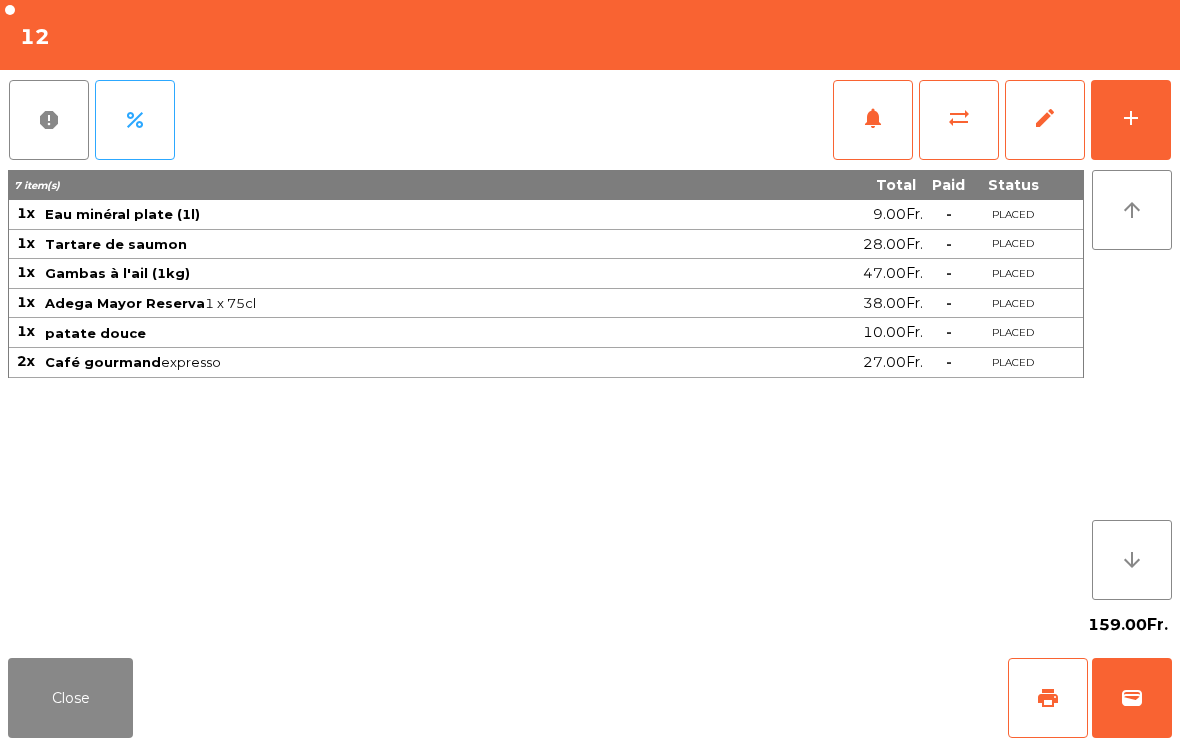 click on "Close" 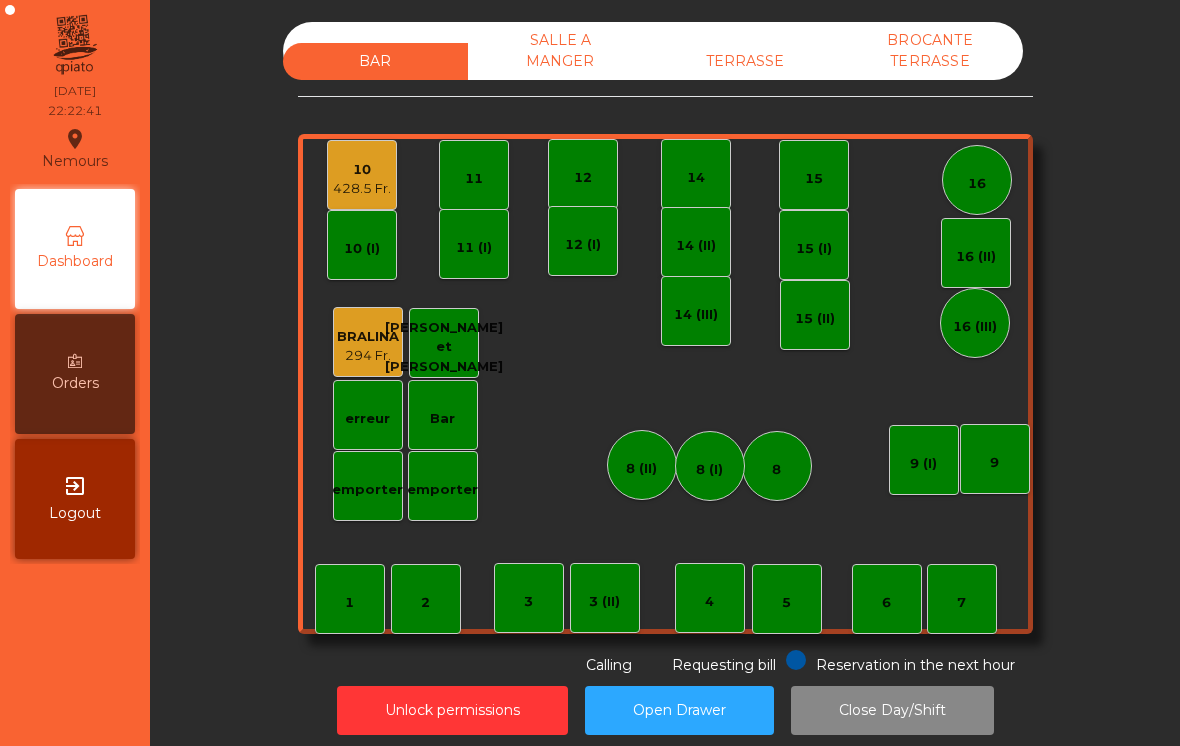 click on "428.5 Fr." 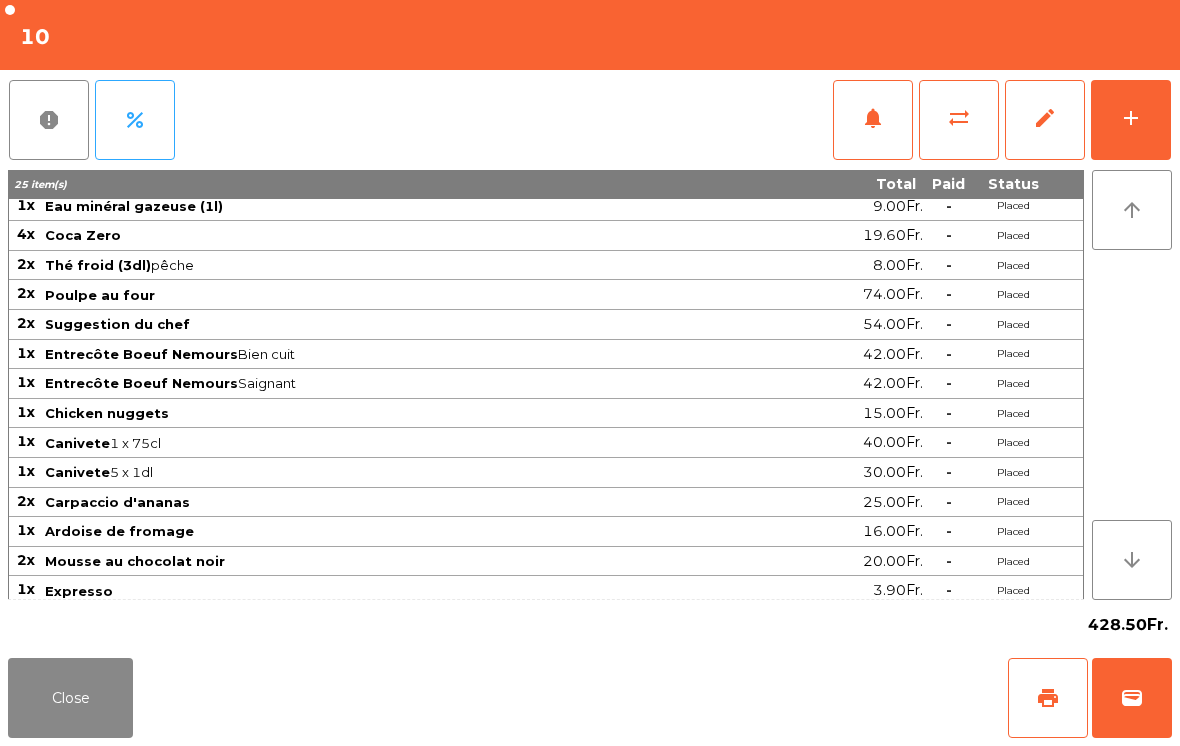 scroll, scrollTop: 31, scrollLeft: 0, axis: vertical 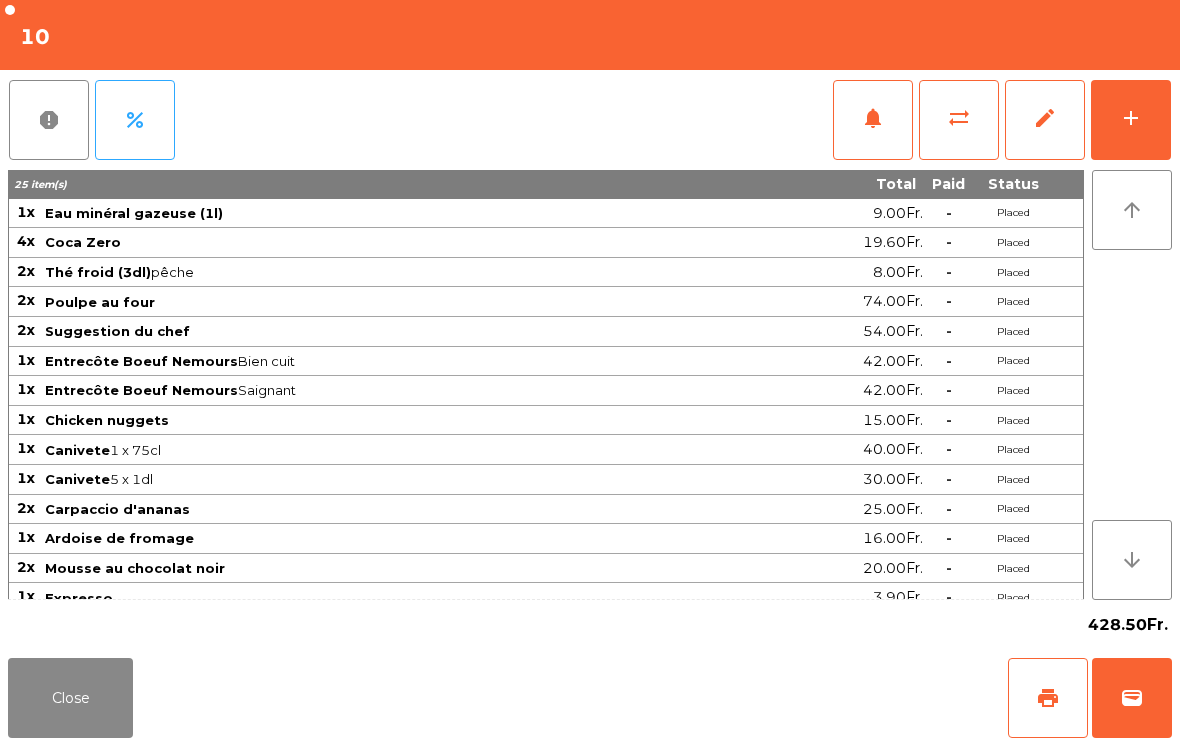 click on "add" 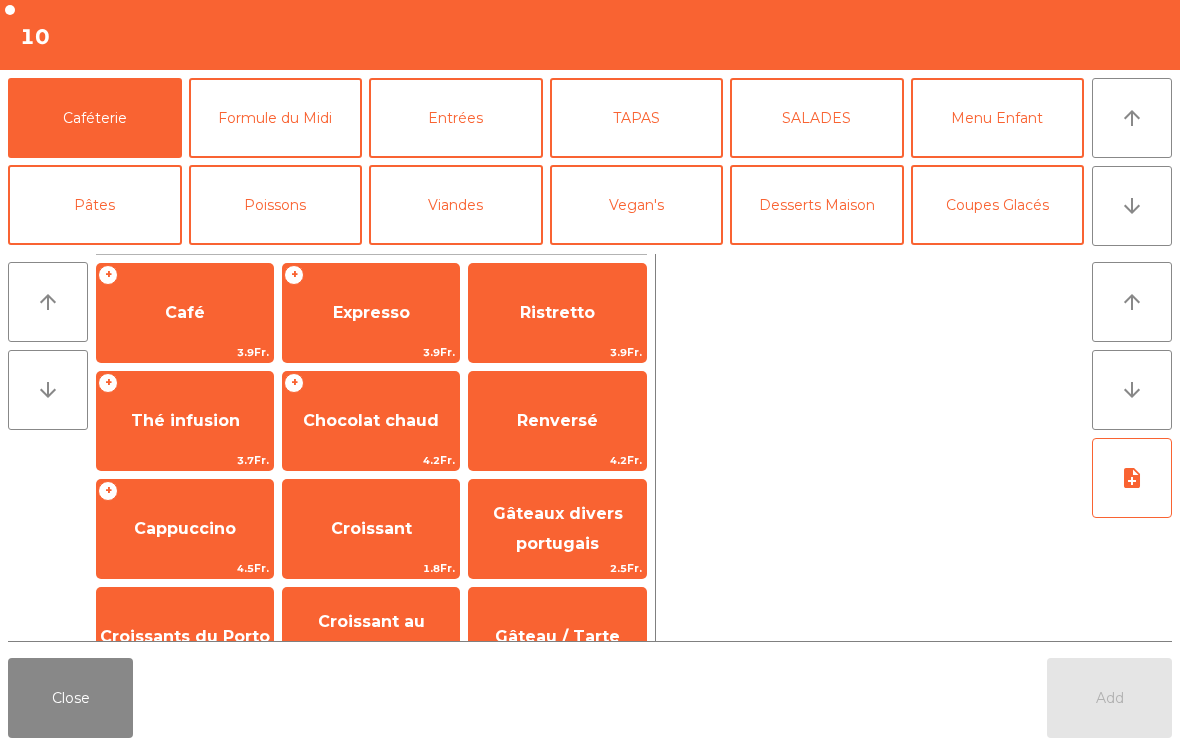 click on "arrow_downward" 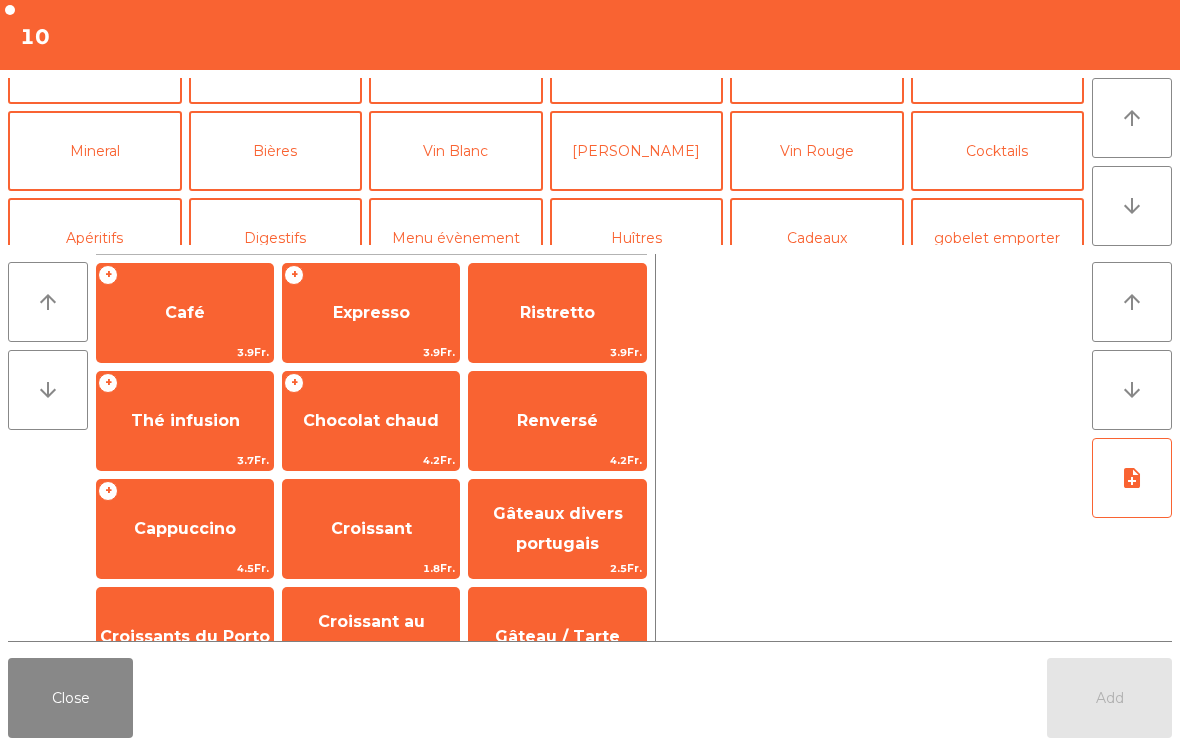 scroll, scrollTop: 174, scrollLeft: 0, axis: vertical 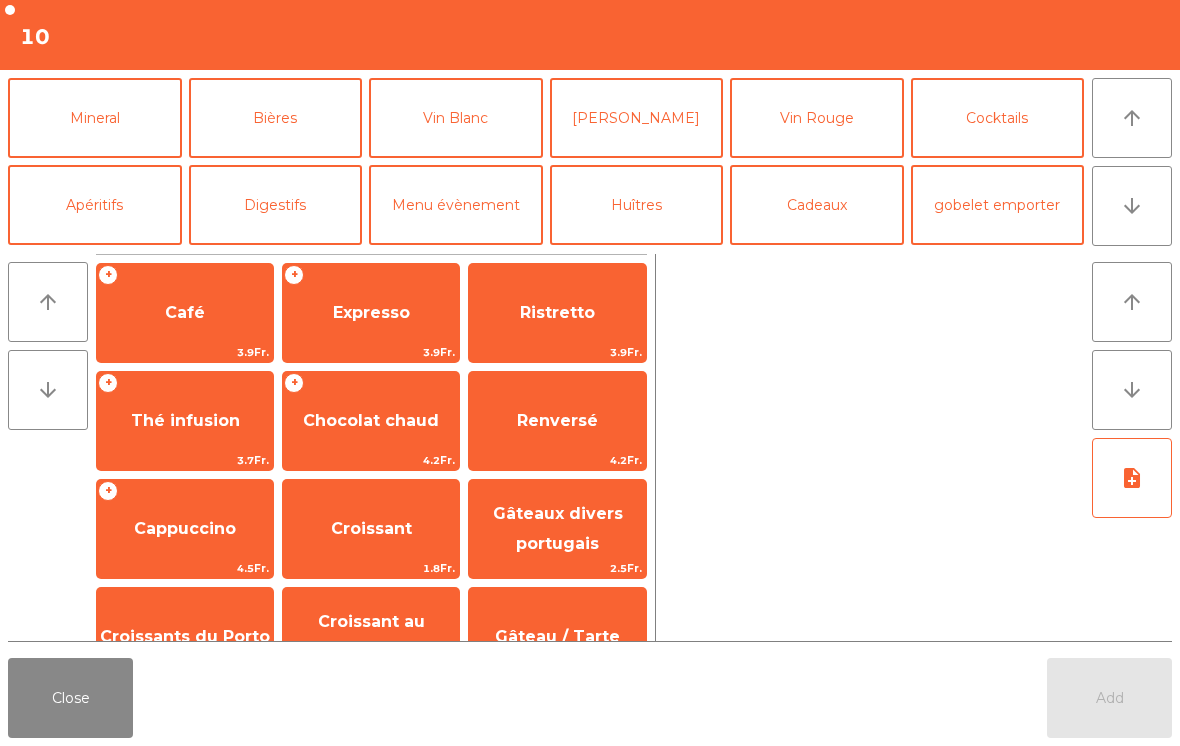 click on "Vin Rouge" 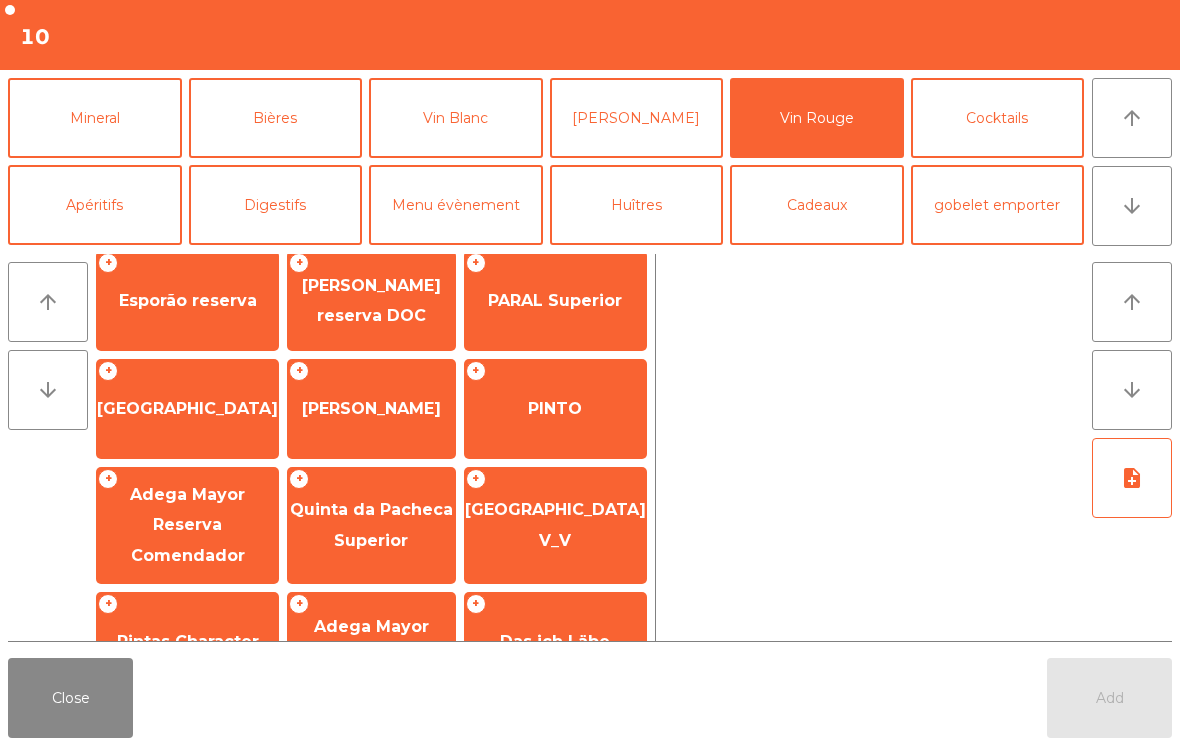 scroll, scrollTop: 337, scrollLeft: 0, axis: vertical 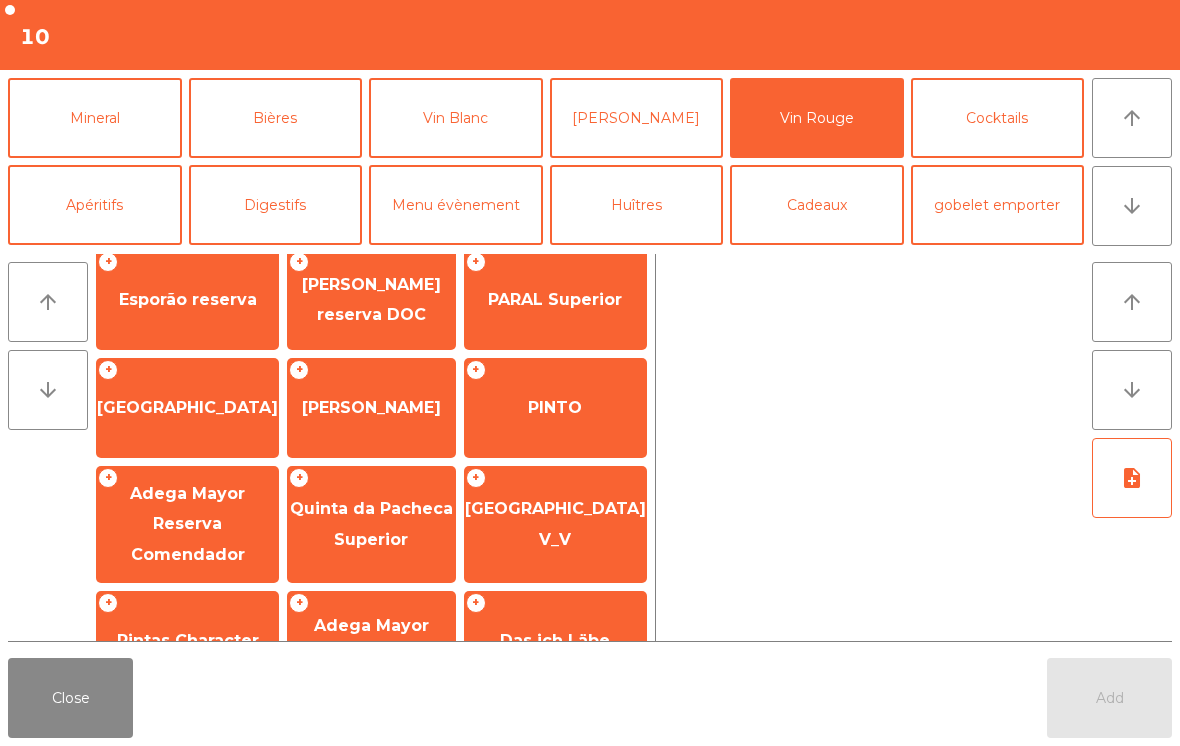 click on "[GEOGRAPHIC_DATA]" 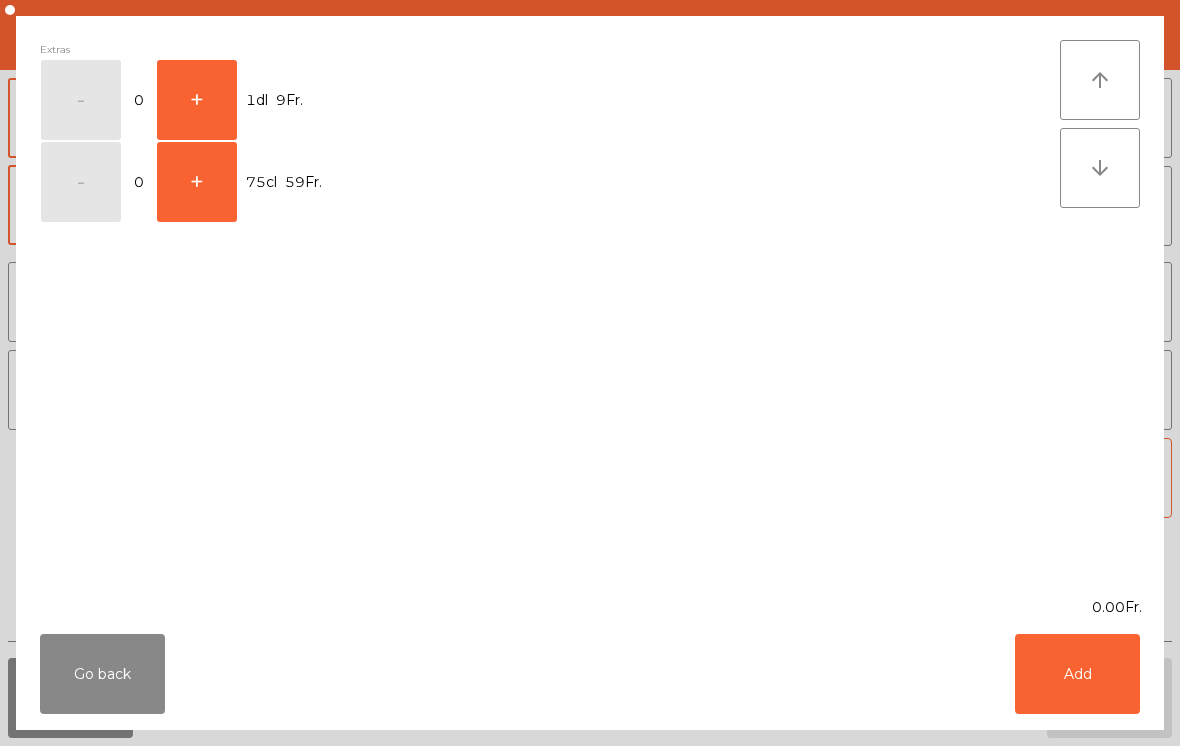 click on "+" 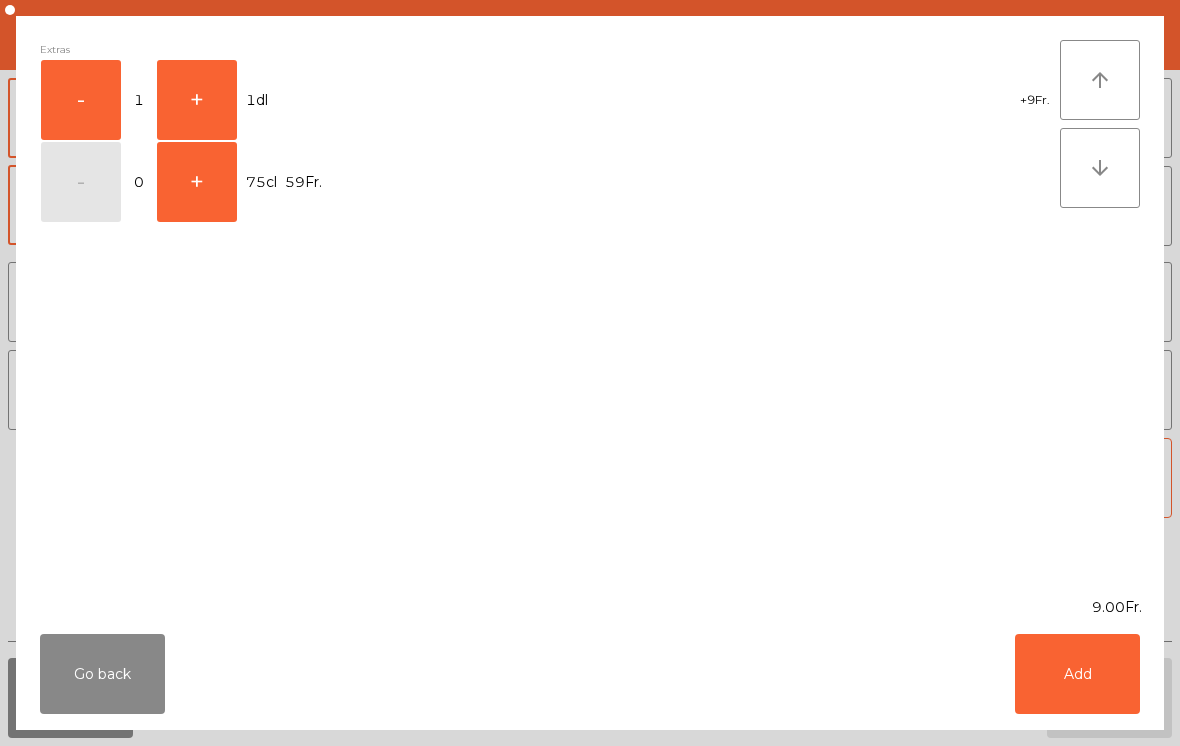 click on "Add" 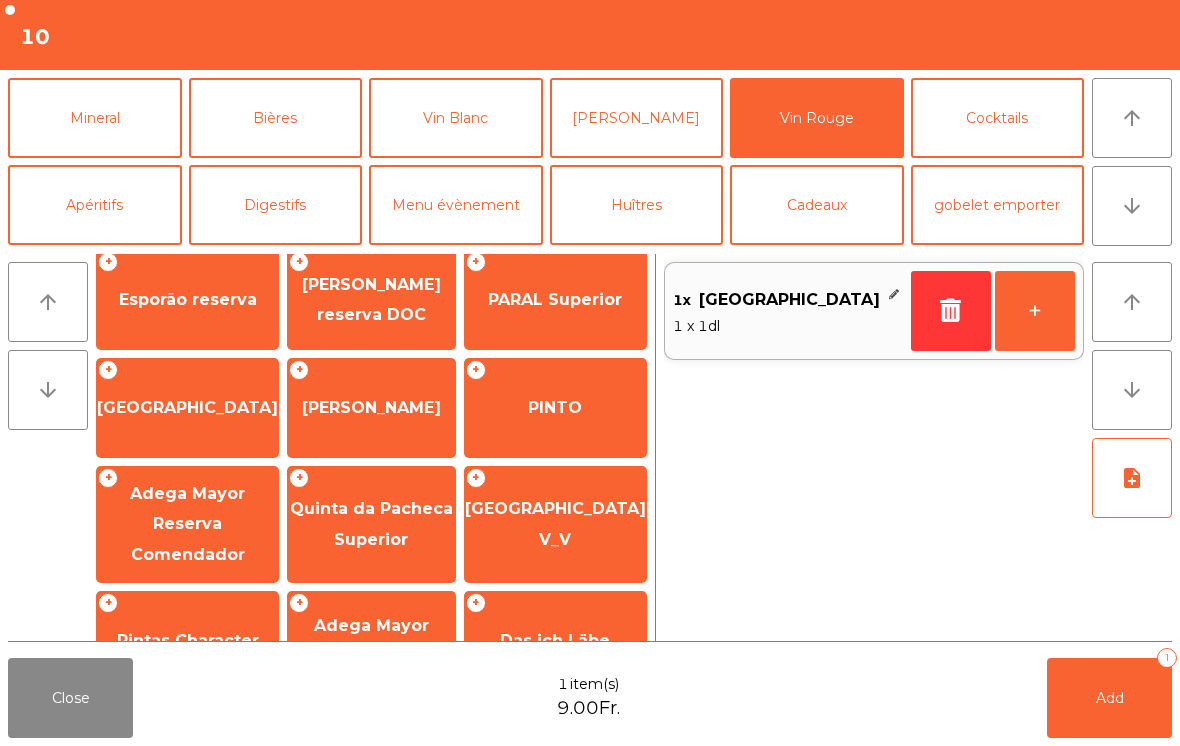 click on "+" 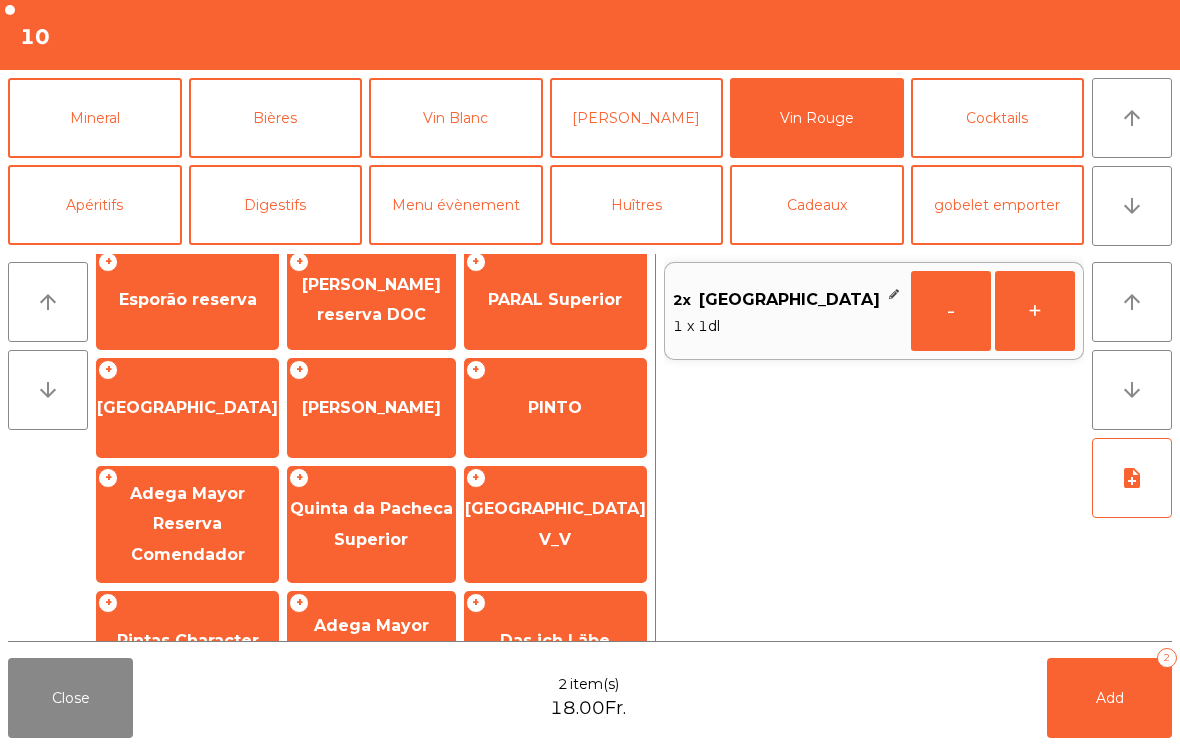 click on "Add" 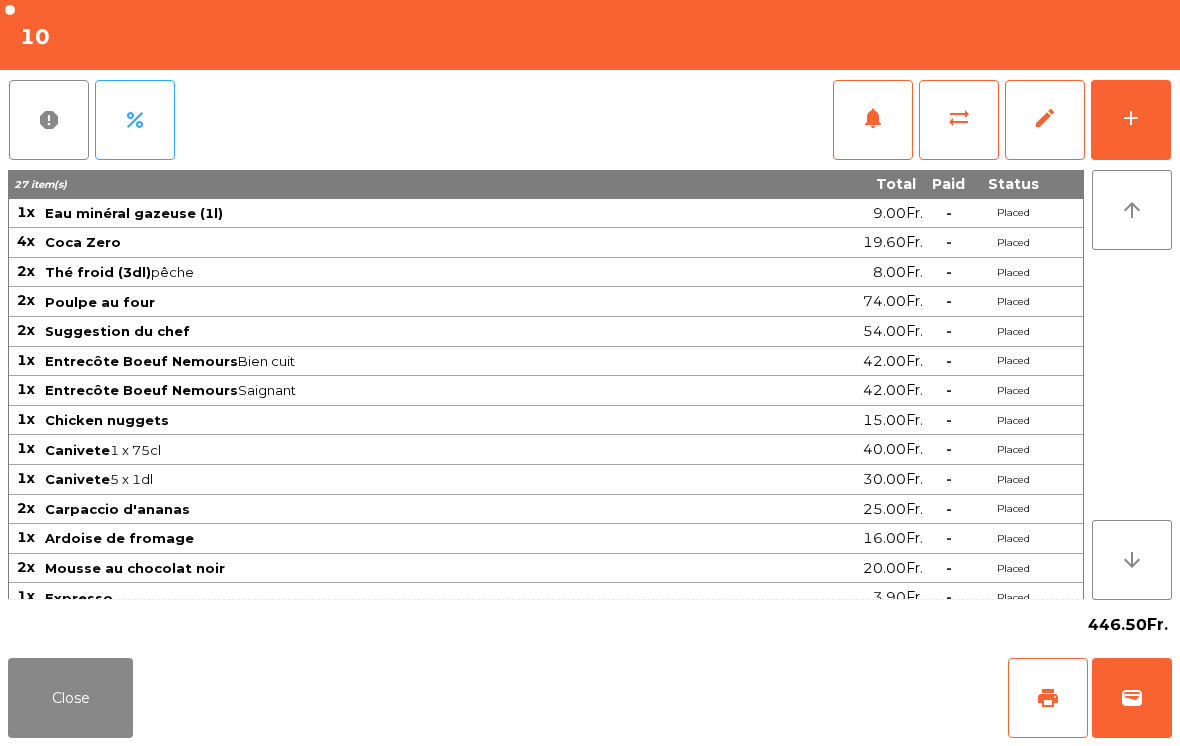 click on "Close" 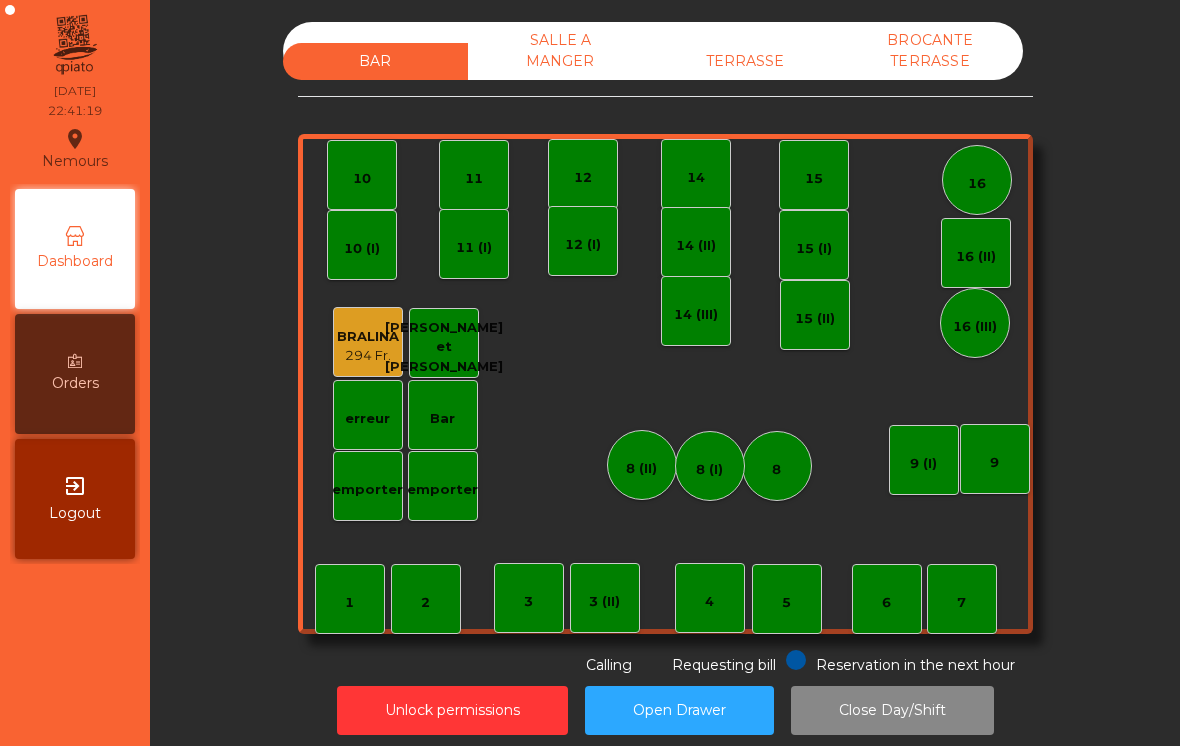 click on "8 (I)" 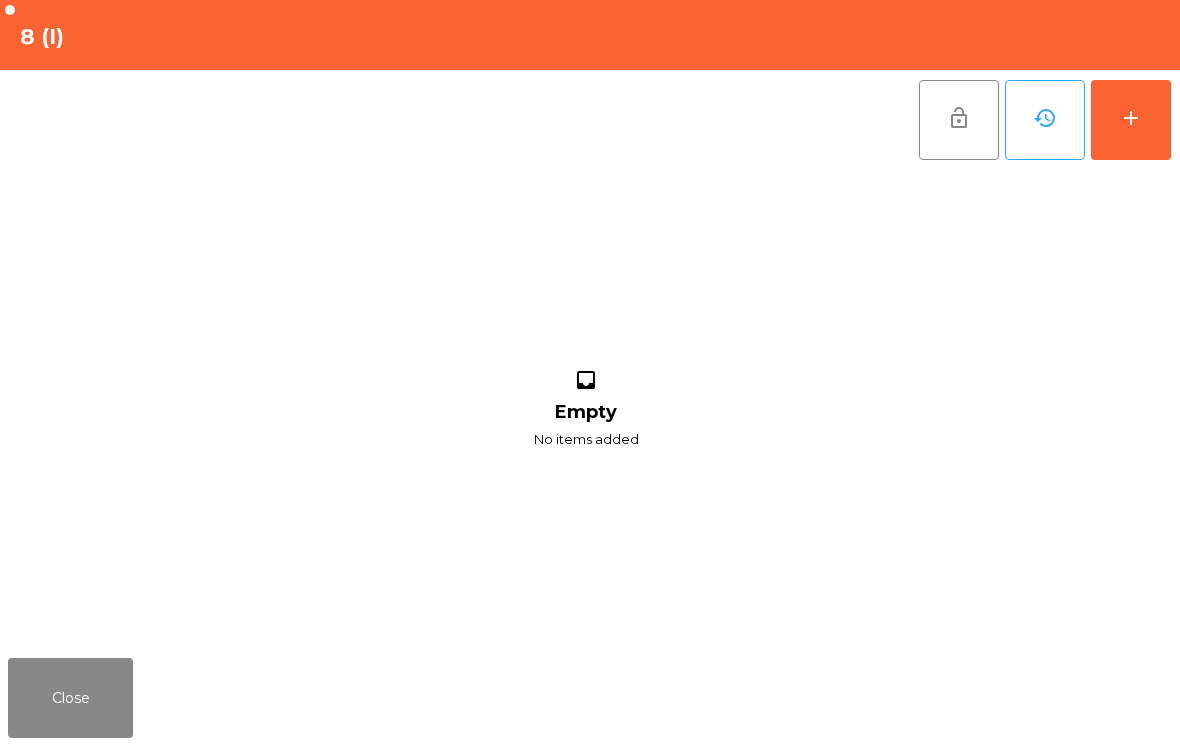 click on "8 (I)" 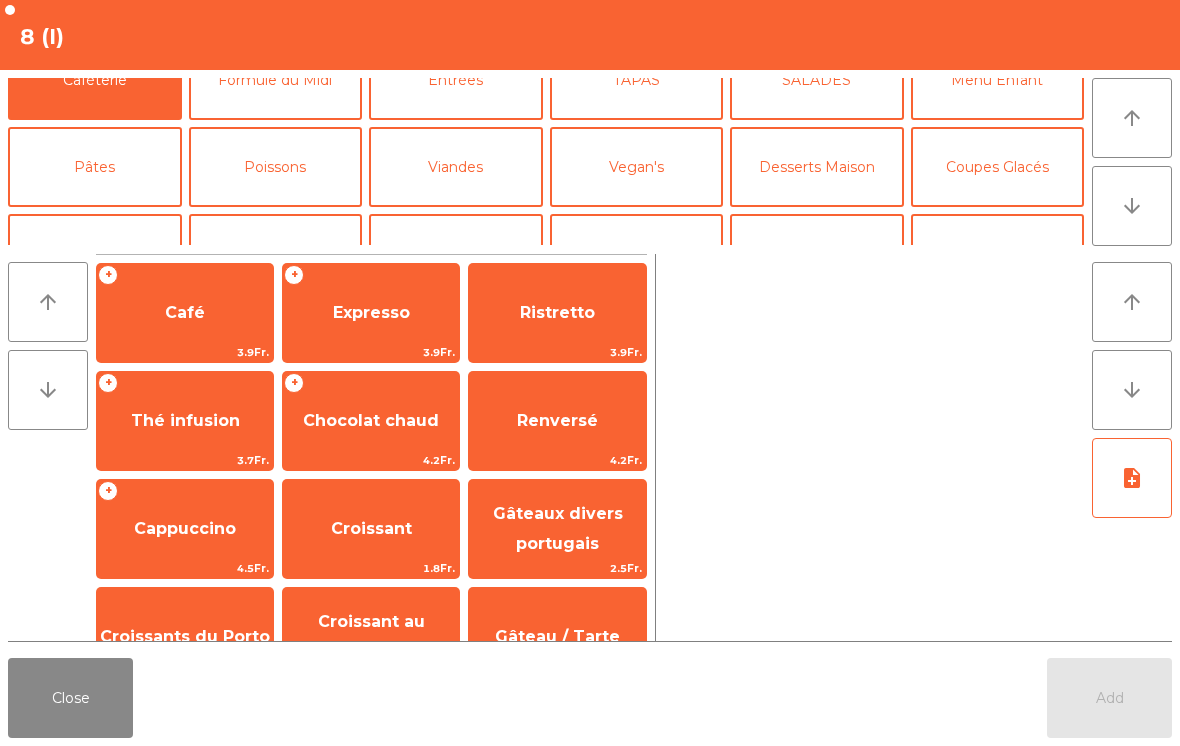 scroll, scrollTop: 79, scrollLeft: 0, axis: vertical 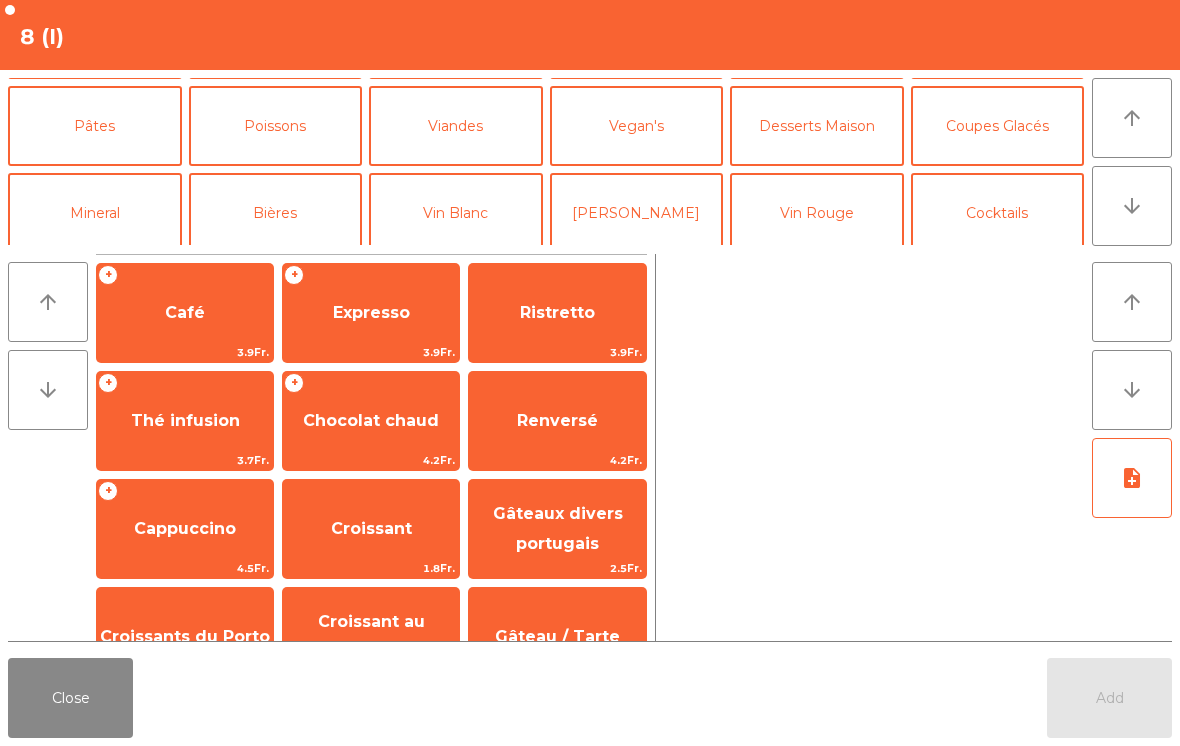 click on "Cocktails" 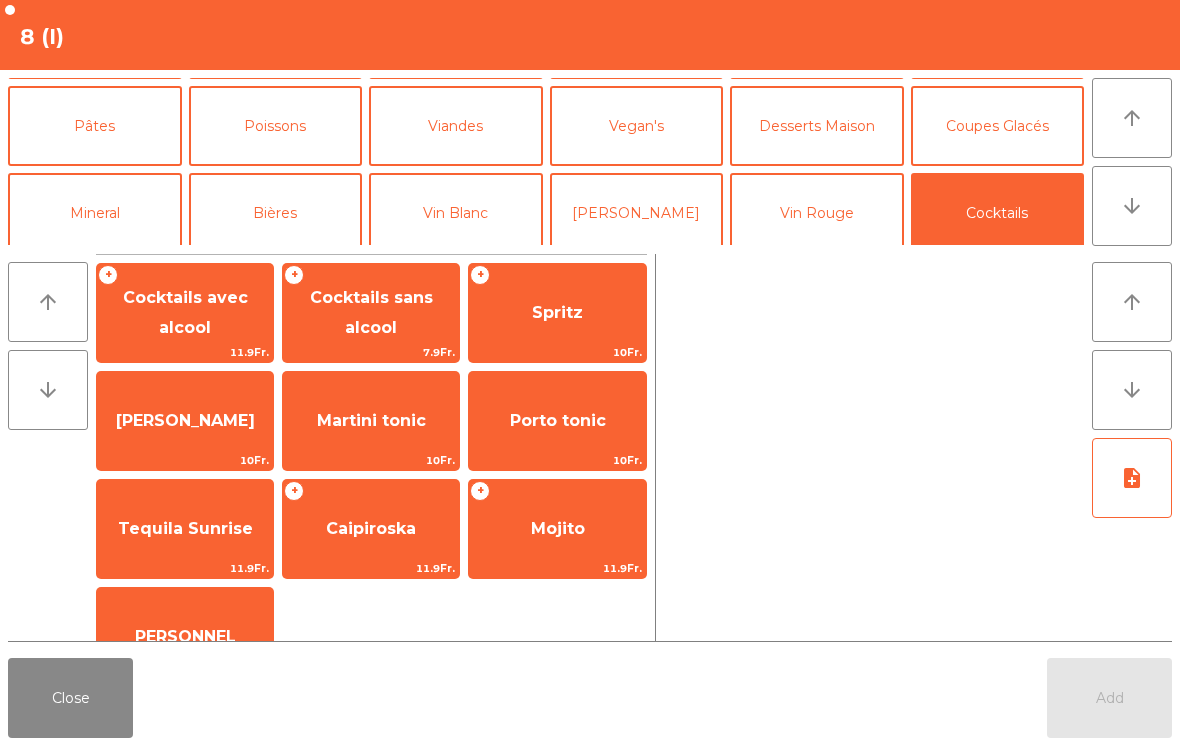 click on "Porto tonic" 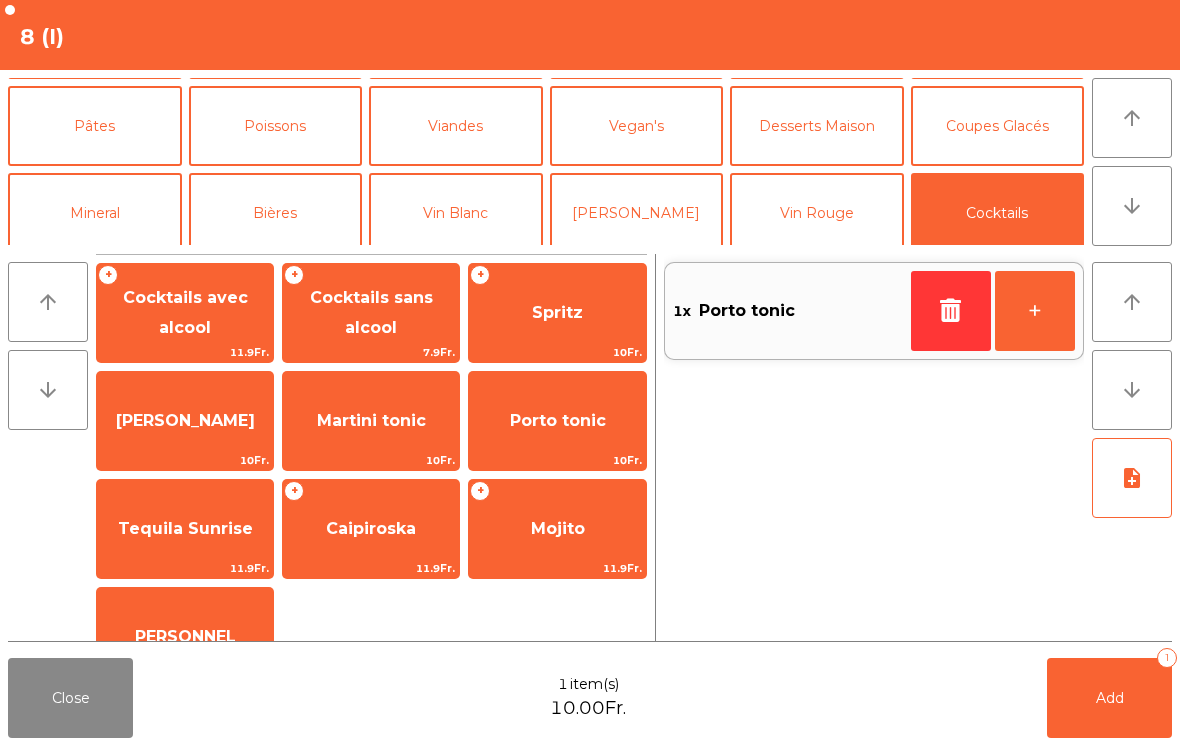 click on "+" 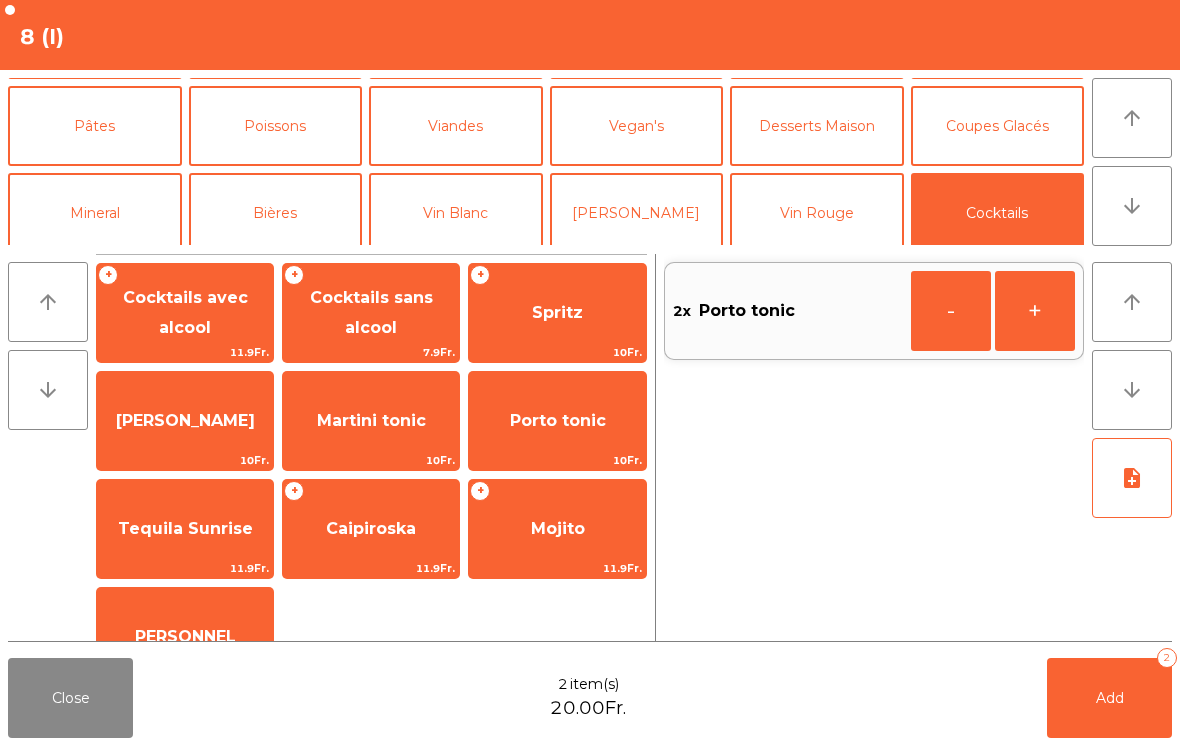 click on "Add" 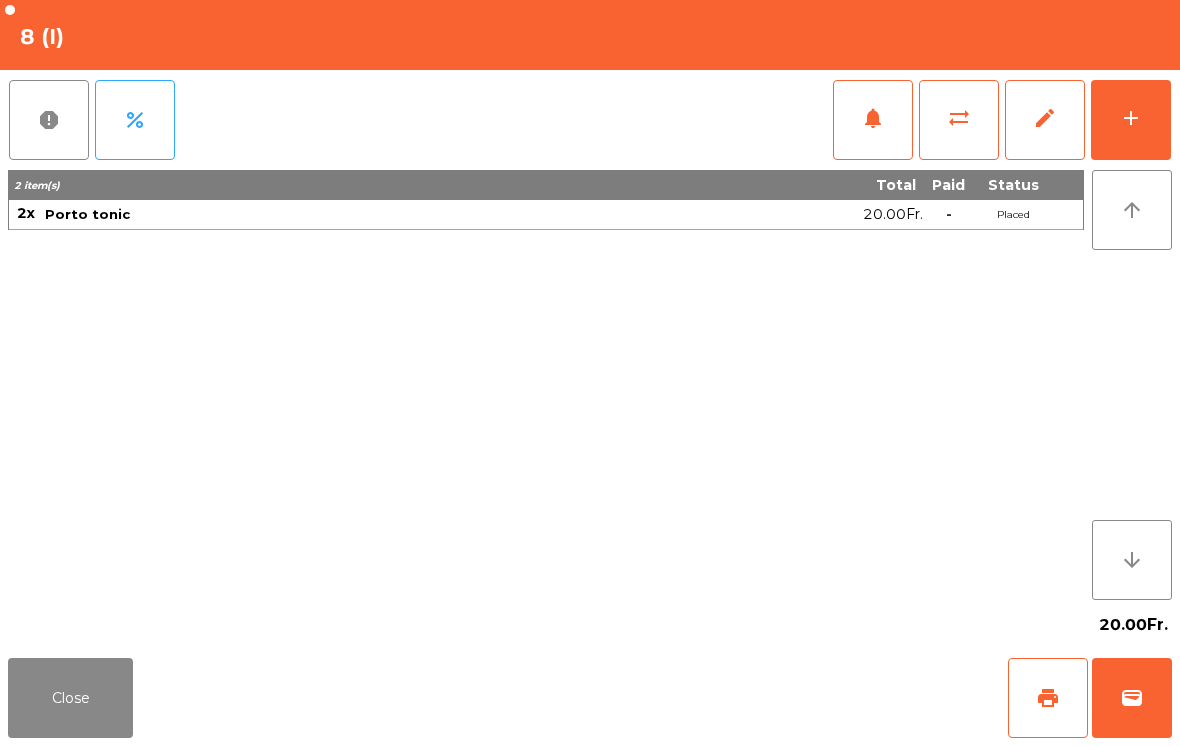 click on "Close" 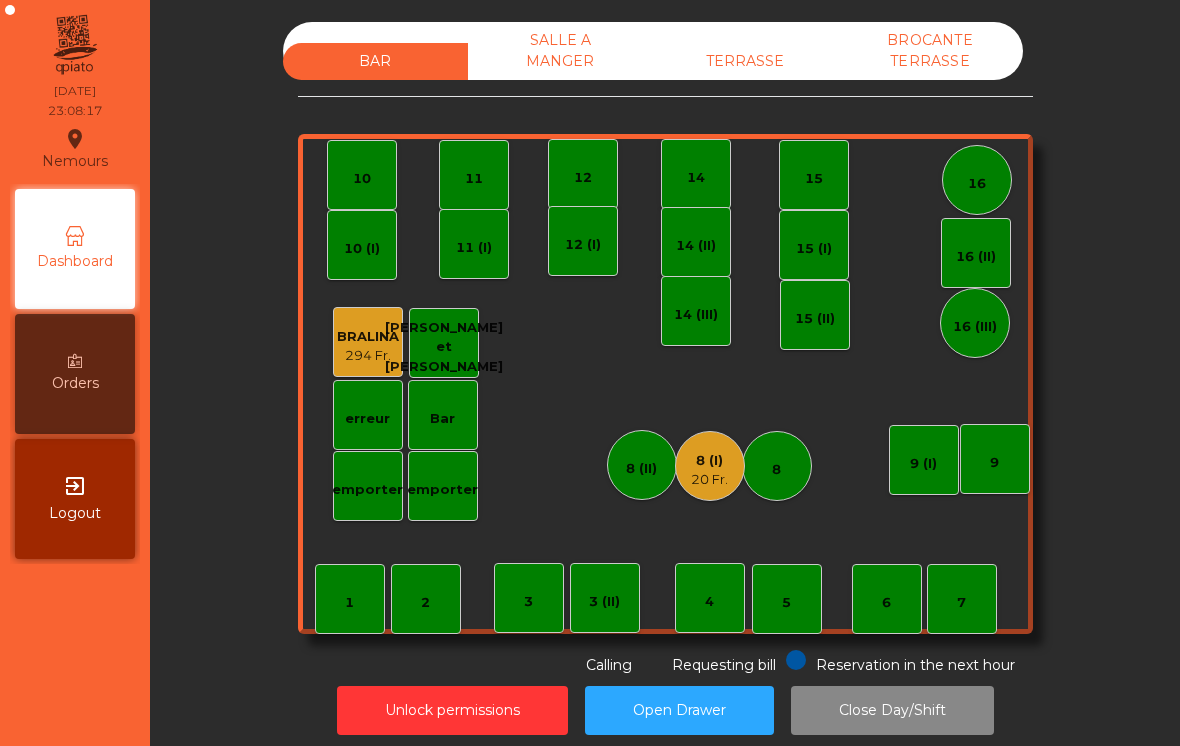 click on "BROCANTE TERRASSE" 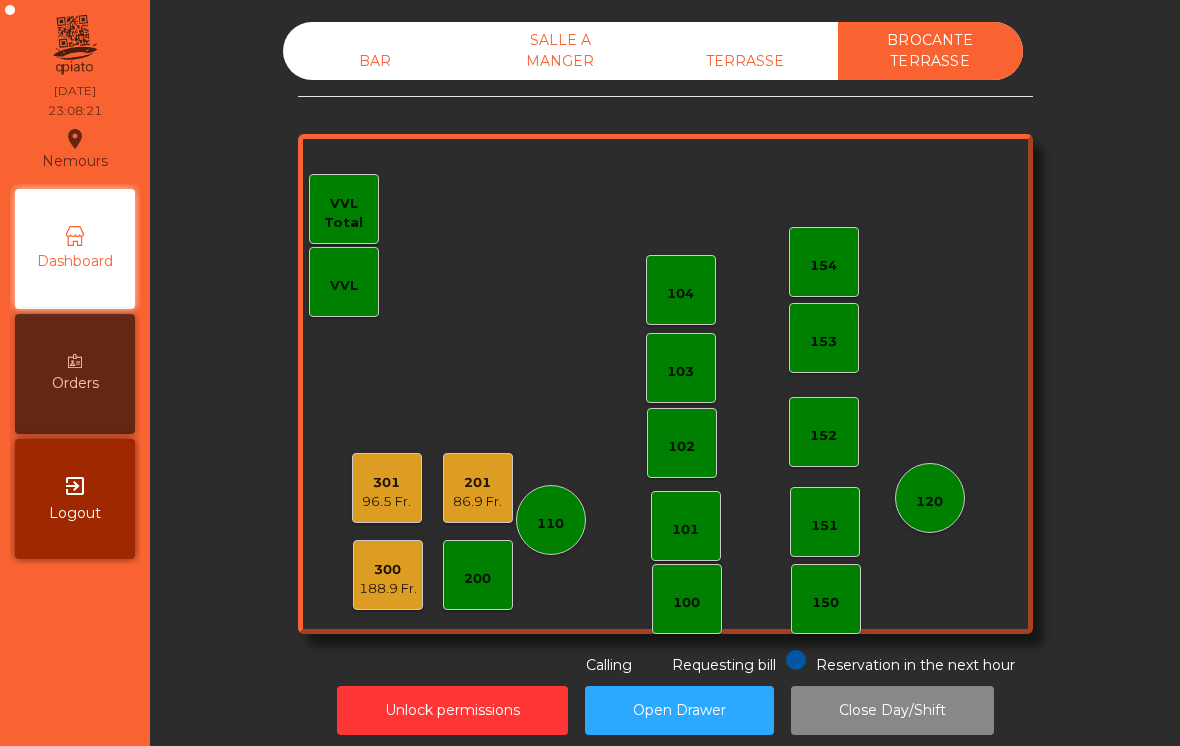 click on "TERRASSE" 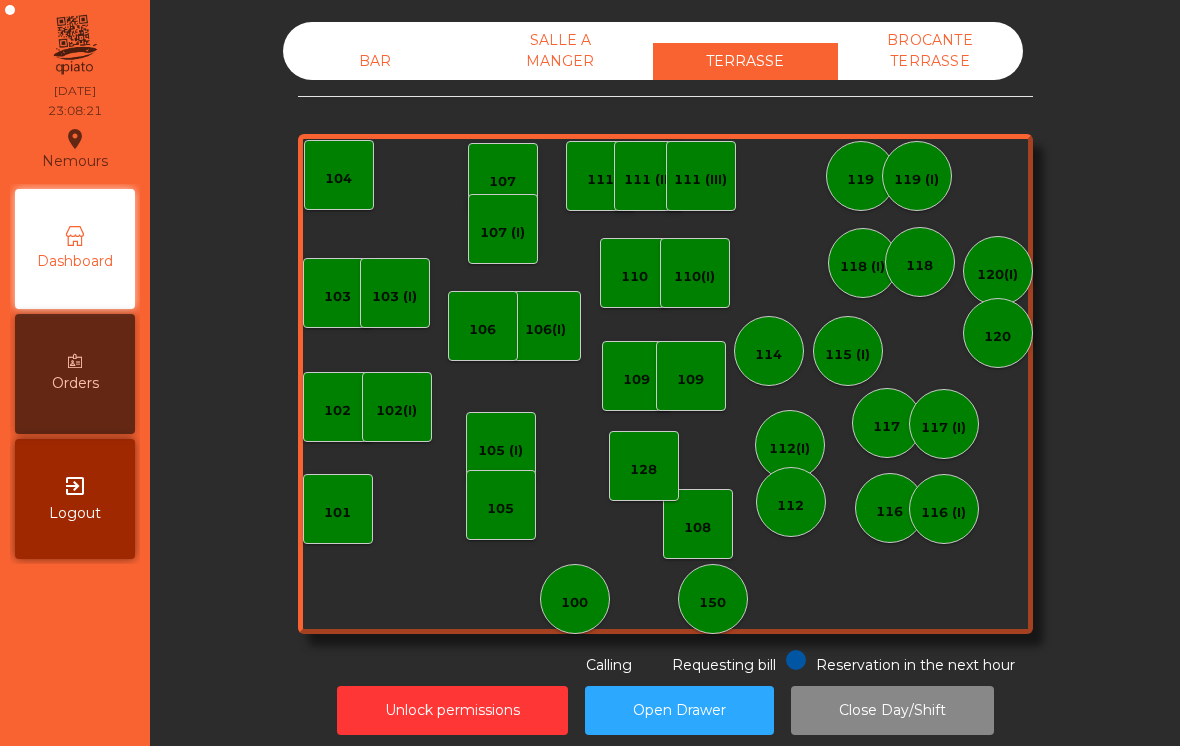 click on "SALLE A MANGER" 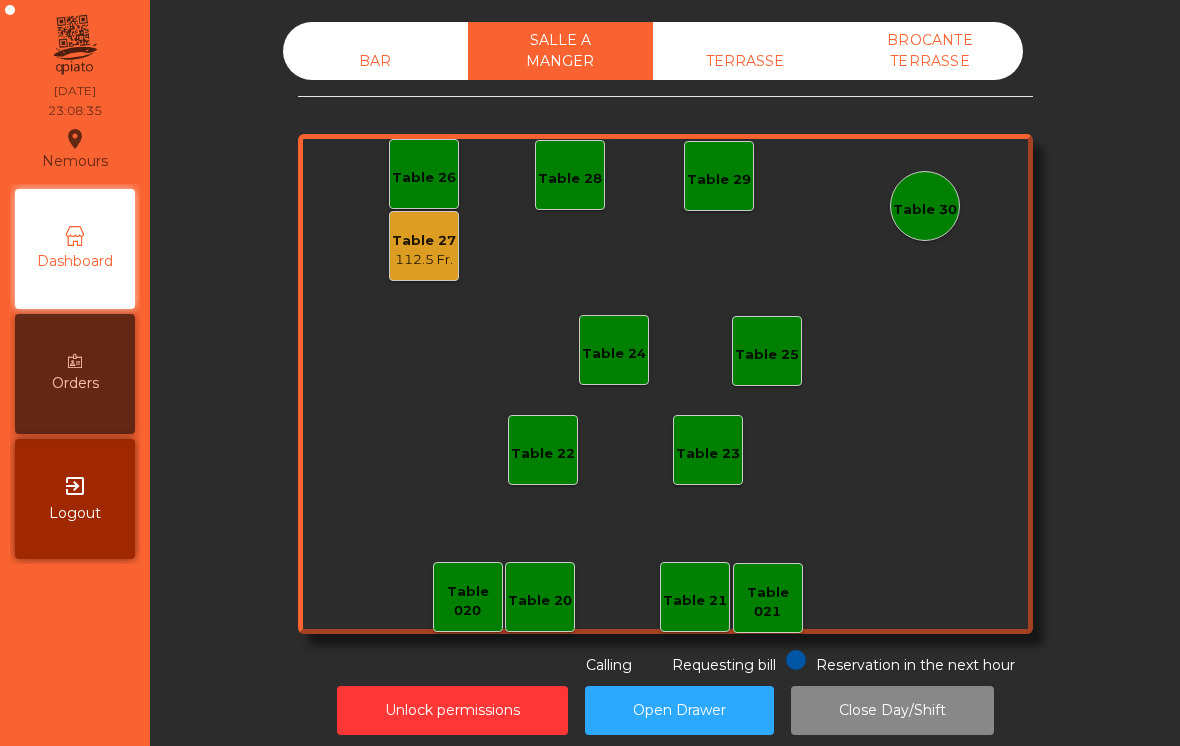 click on "BAR" 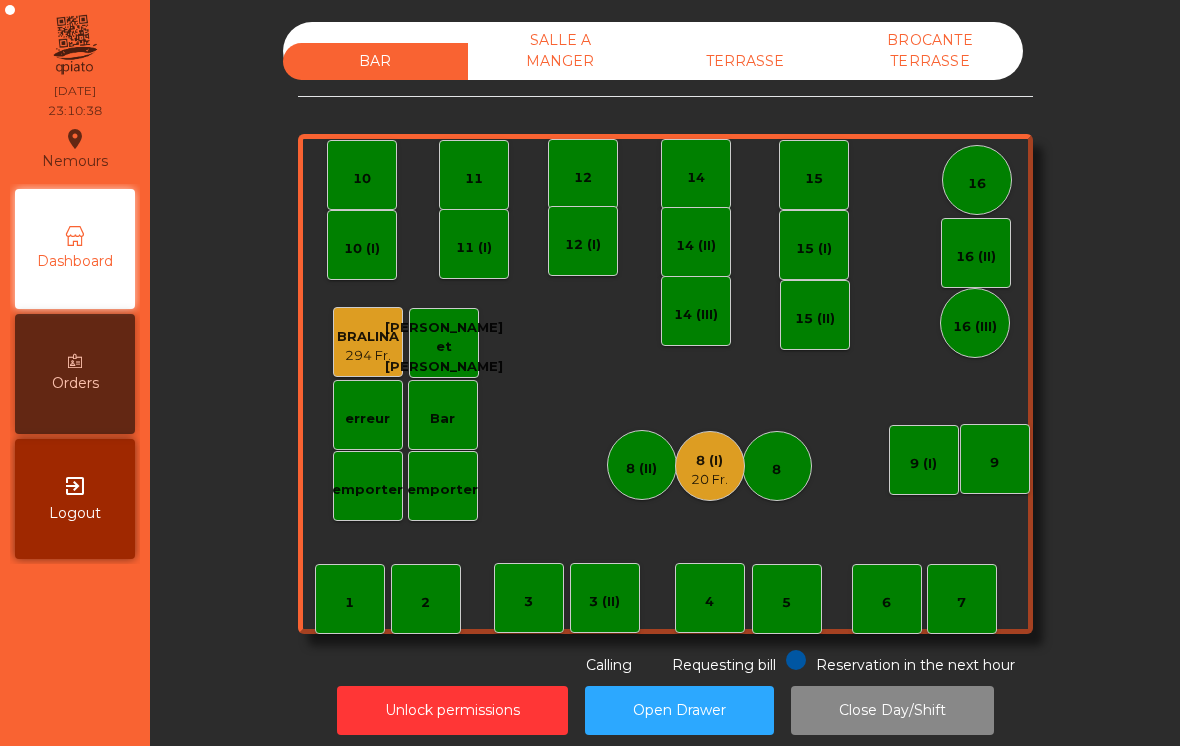 click on "8 (I)" 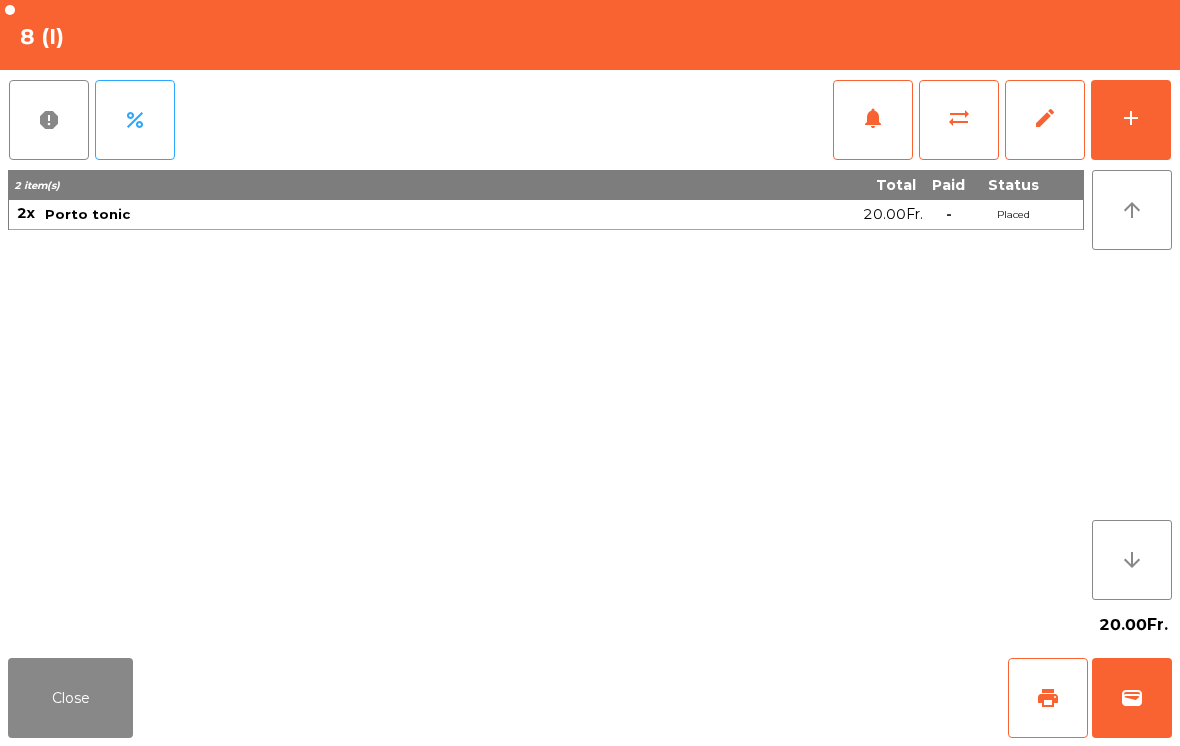 click on "wallet" 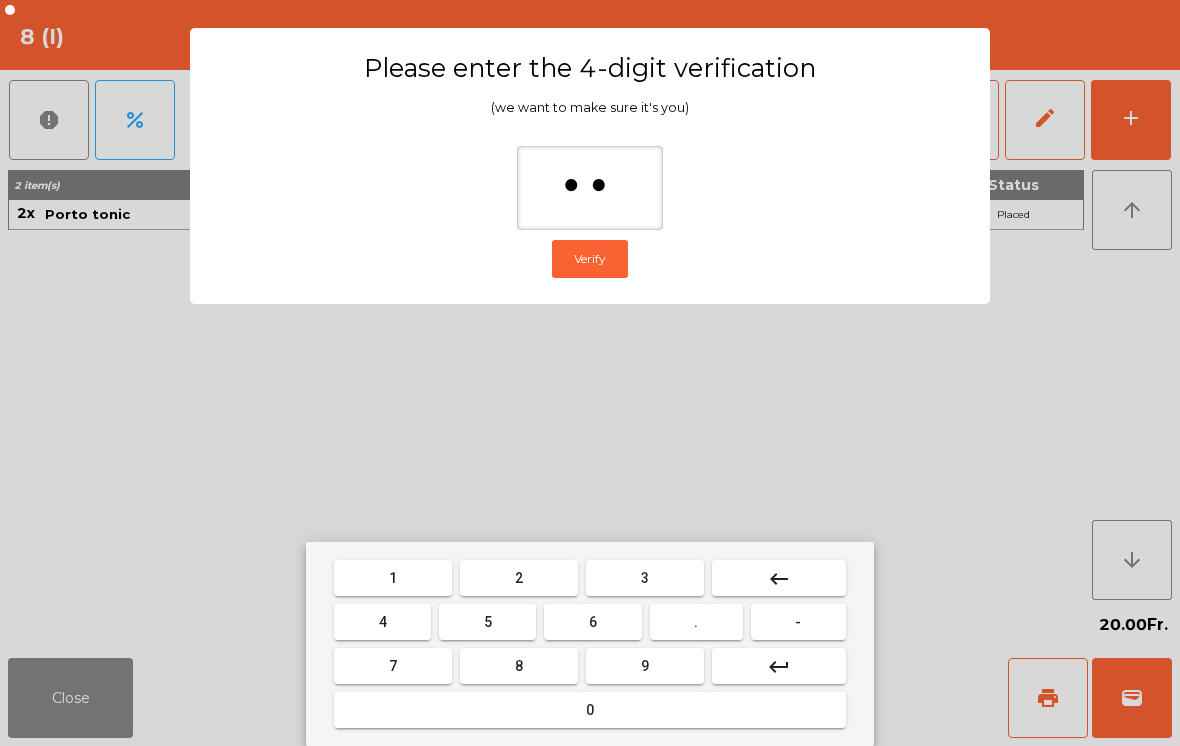 type on "***" 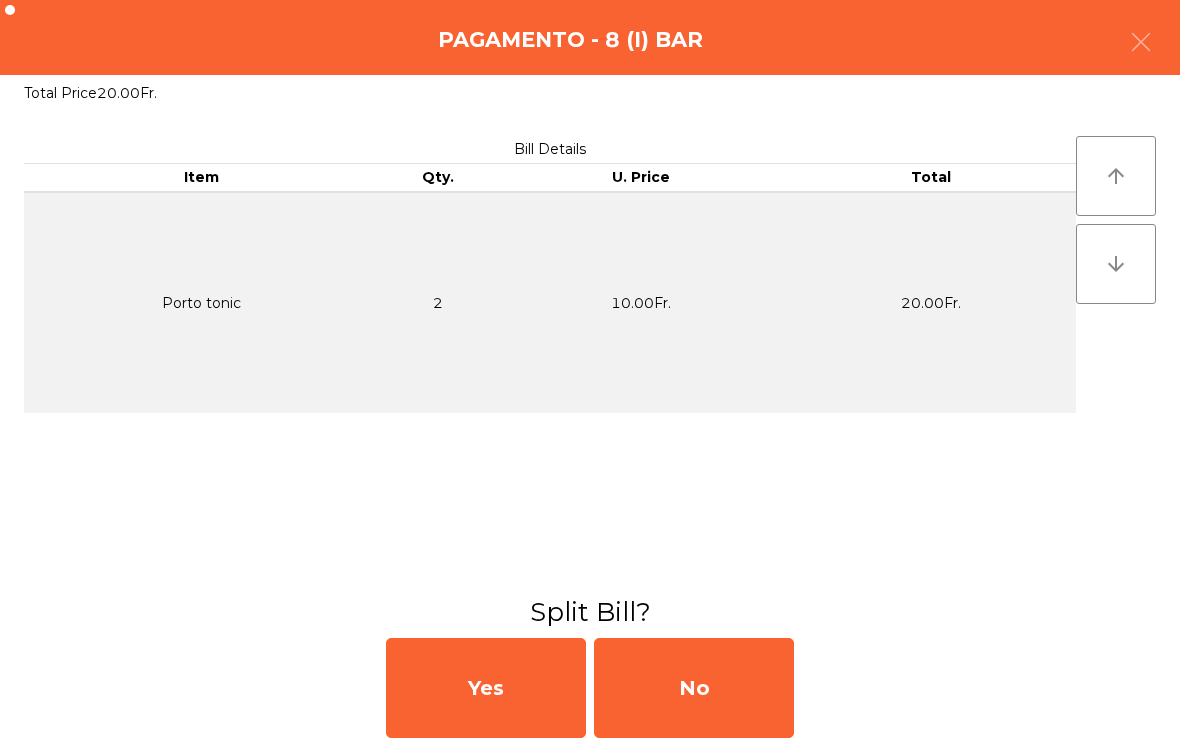click on "No" 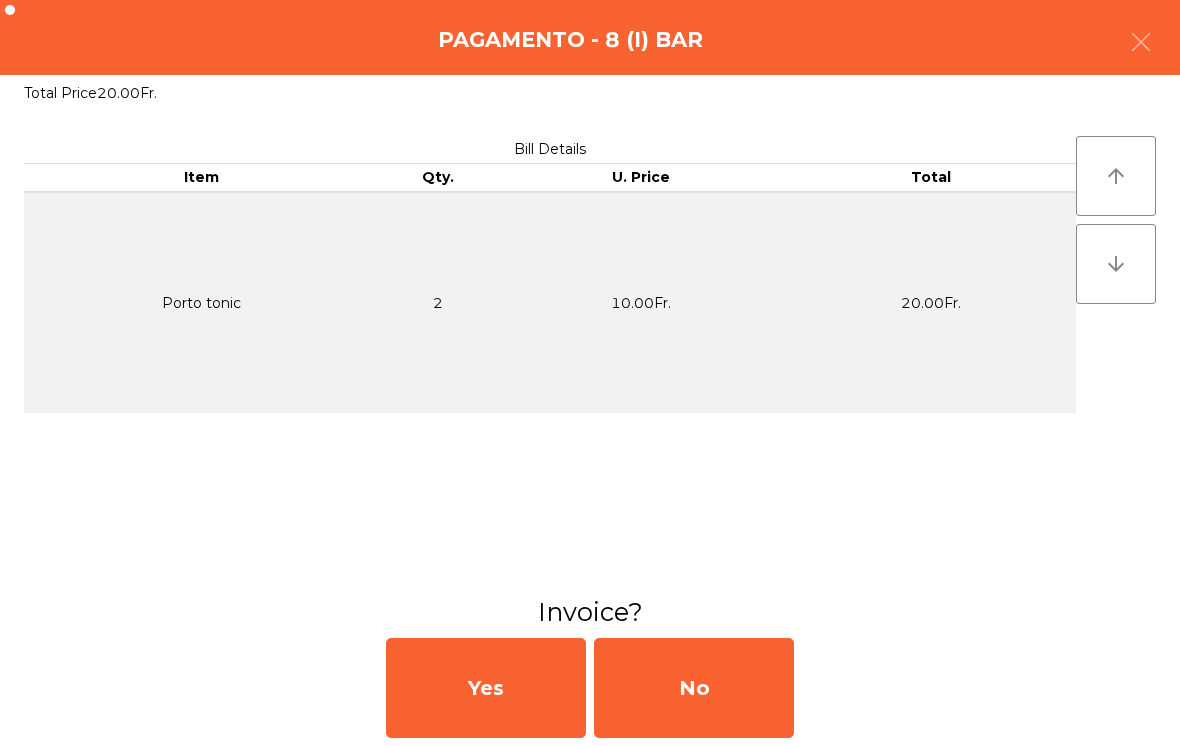 click on "No" 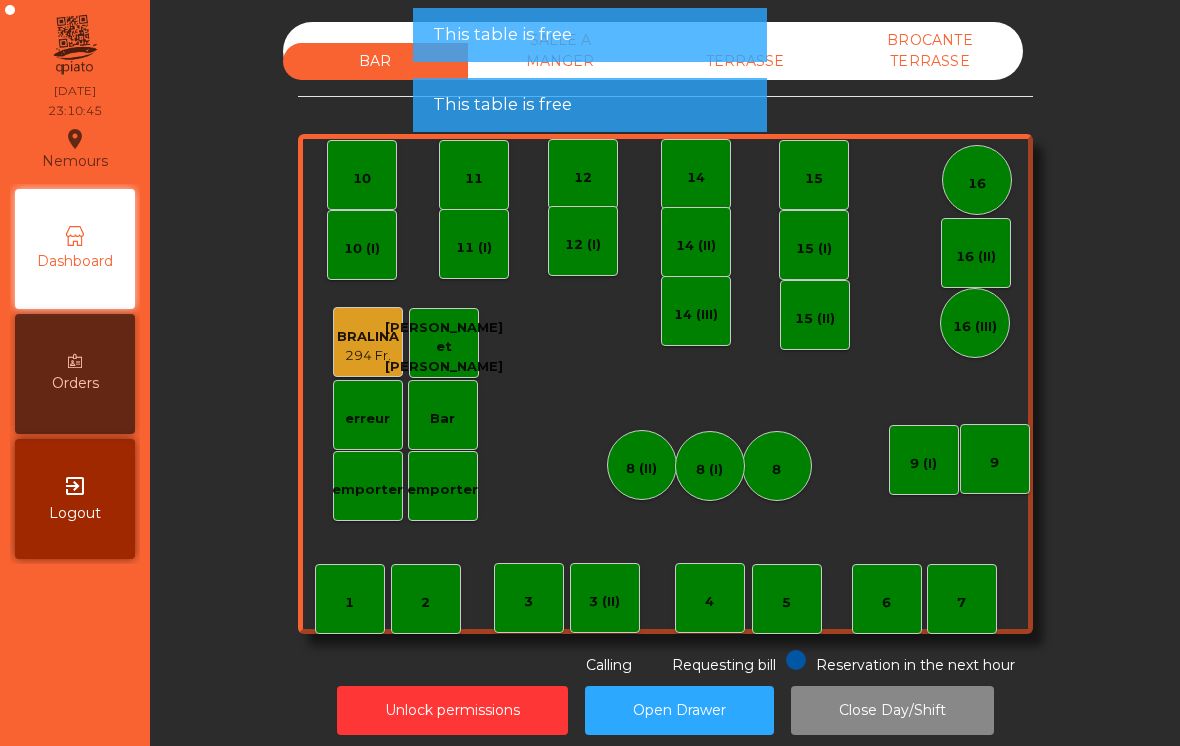 click on "Close Day/Shift" 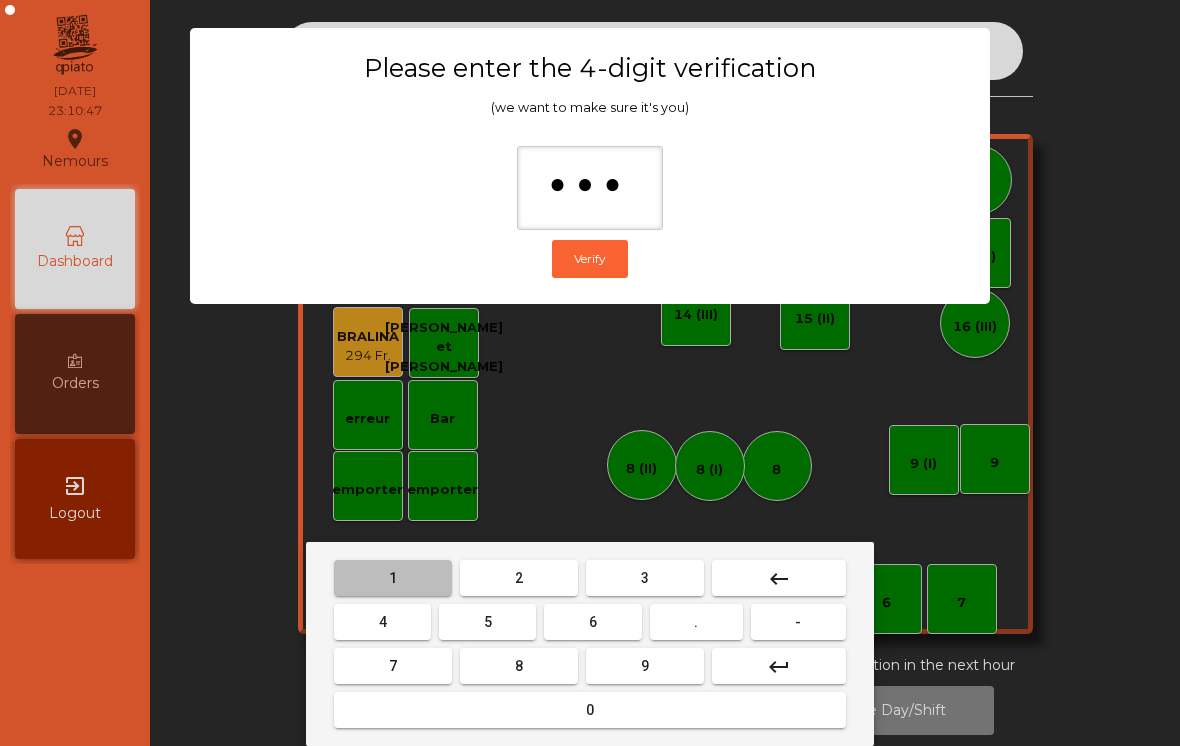 type on "****" 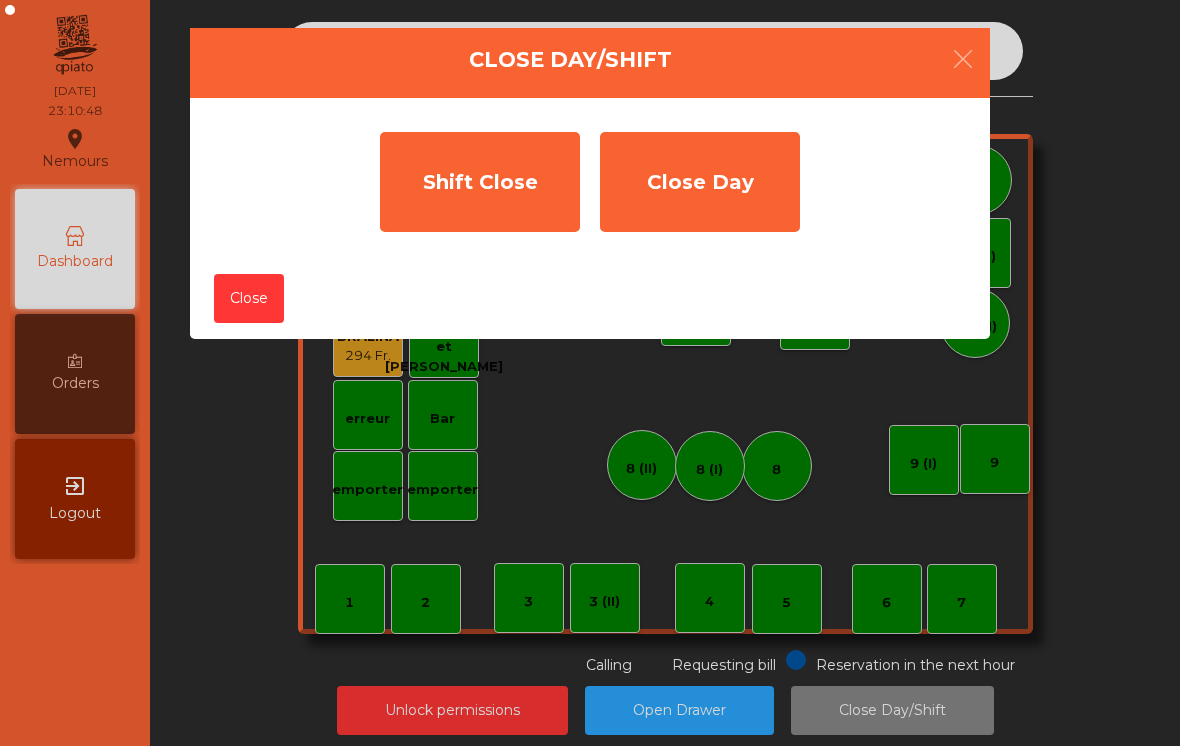 click on "Shift Close" 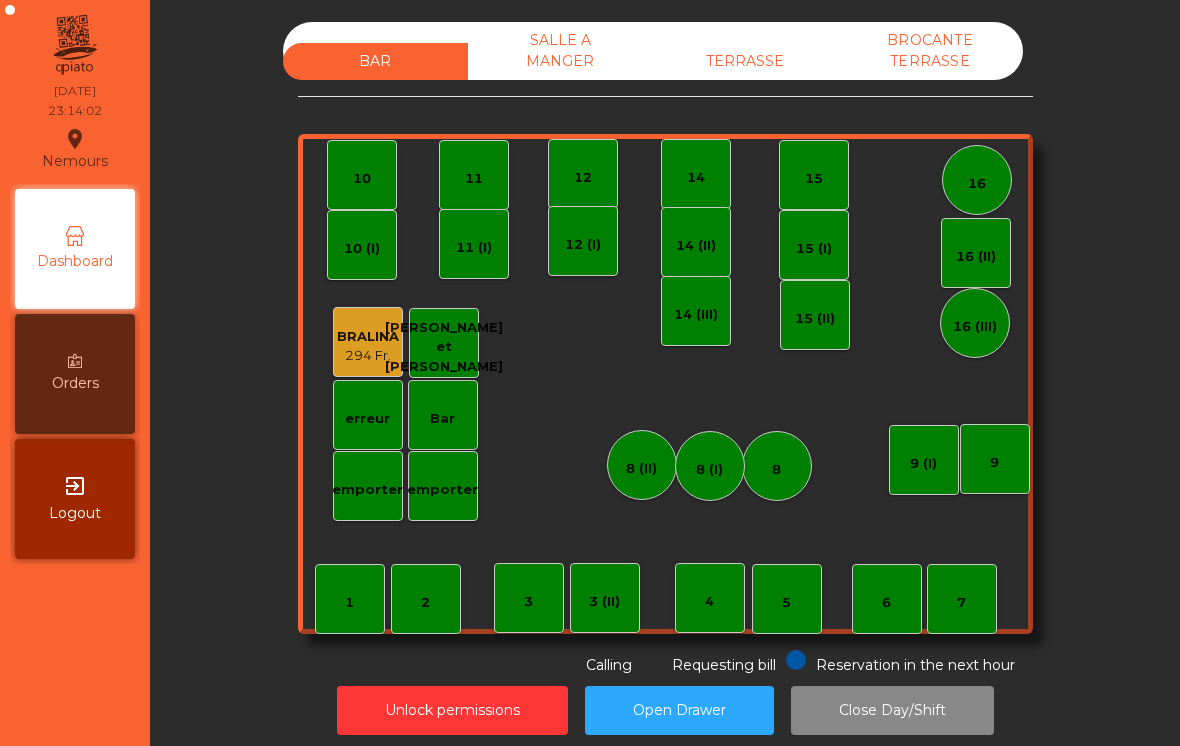 click on "TERRASSE" 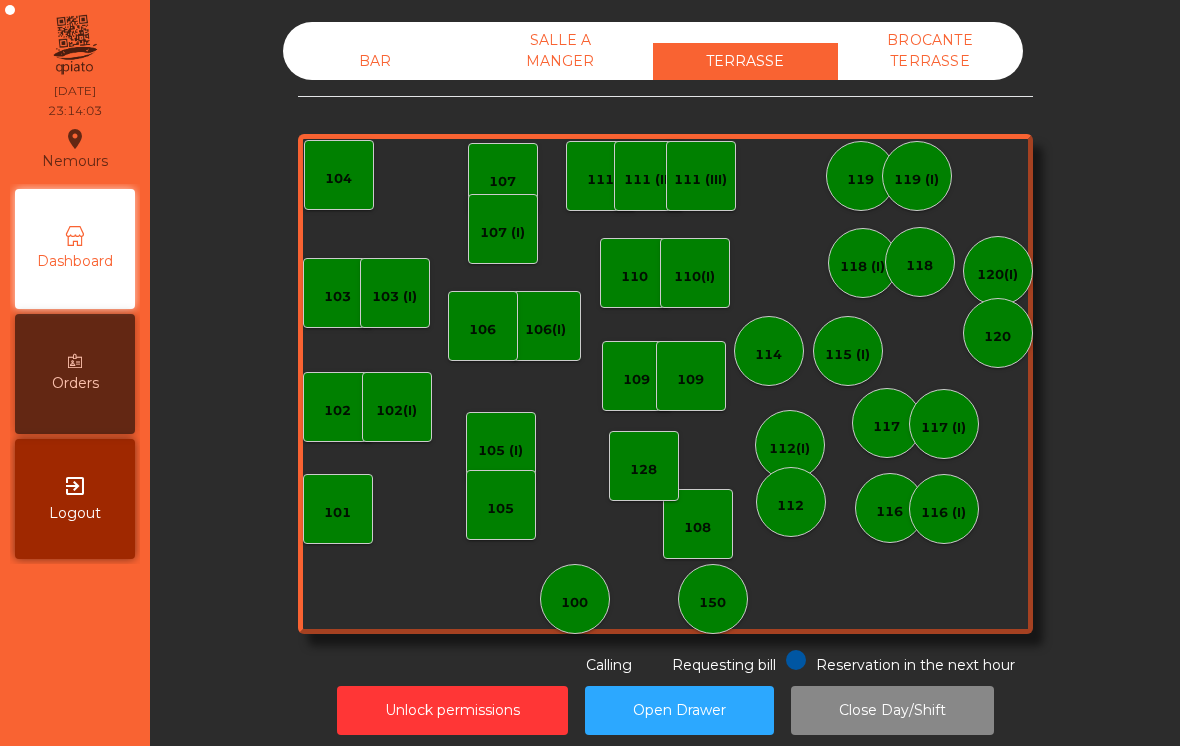 click on "BROCANTE TERRASSE" 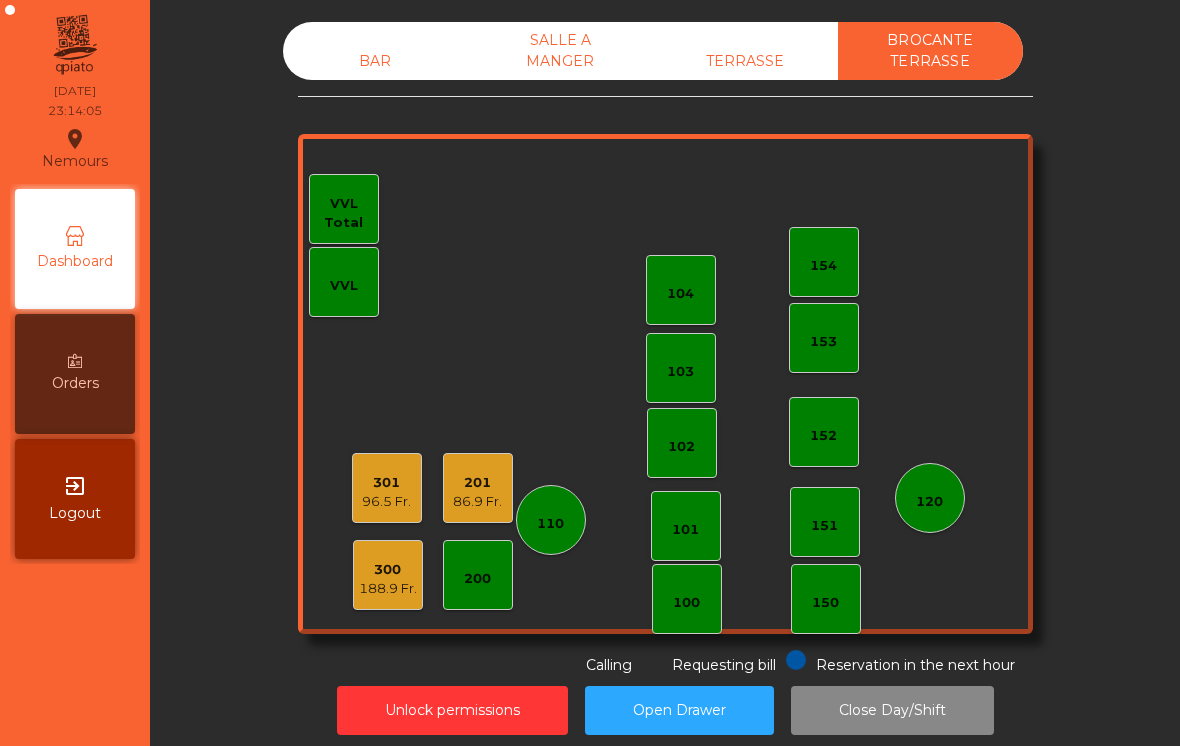 click on "SALLE A MANGER" 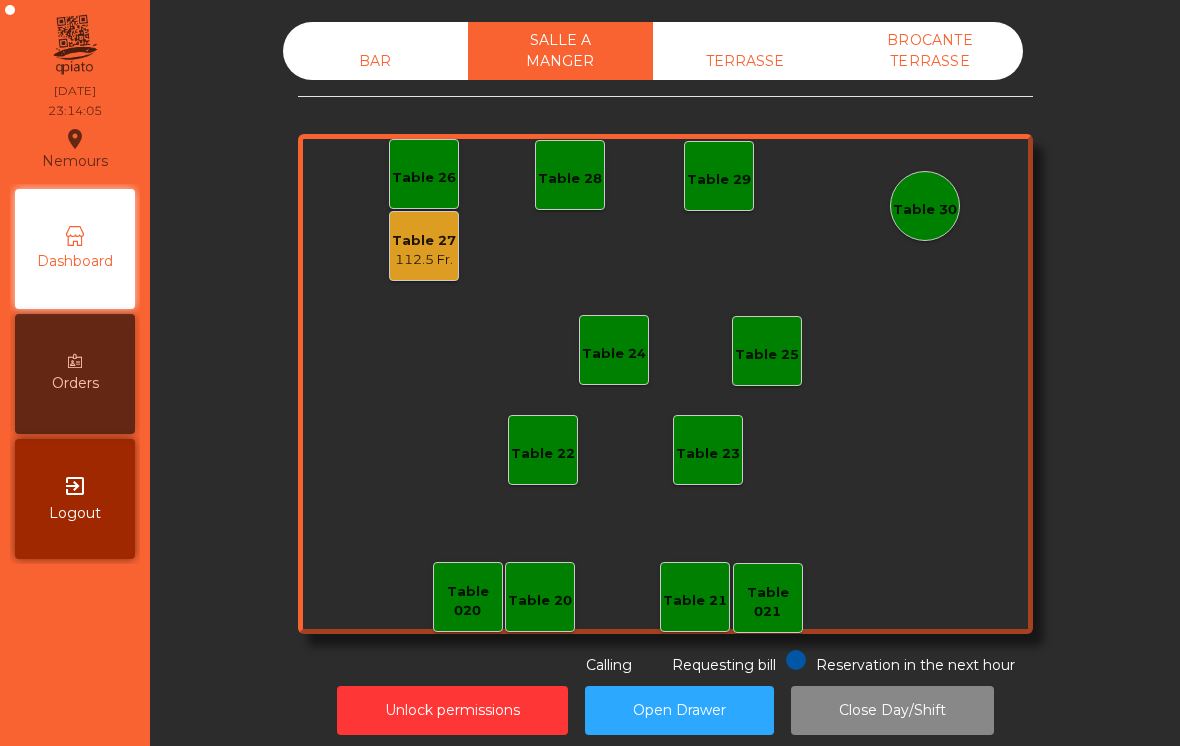 click on "TERRASSE" 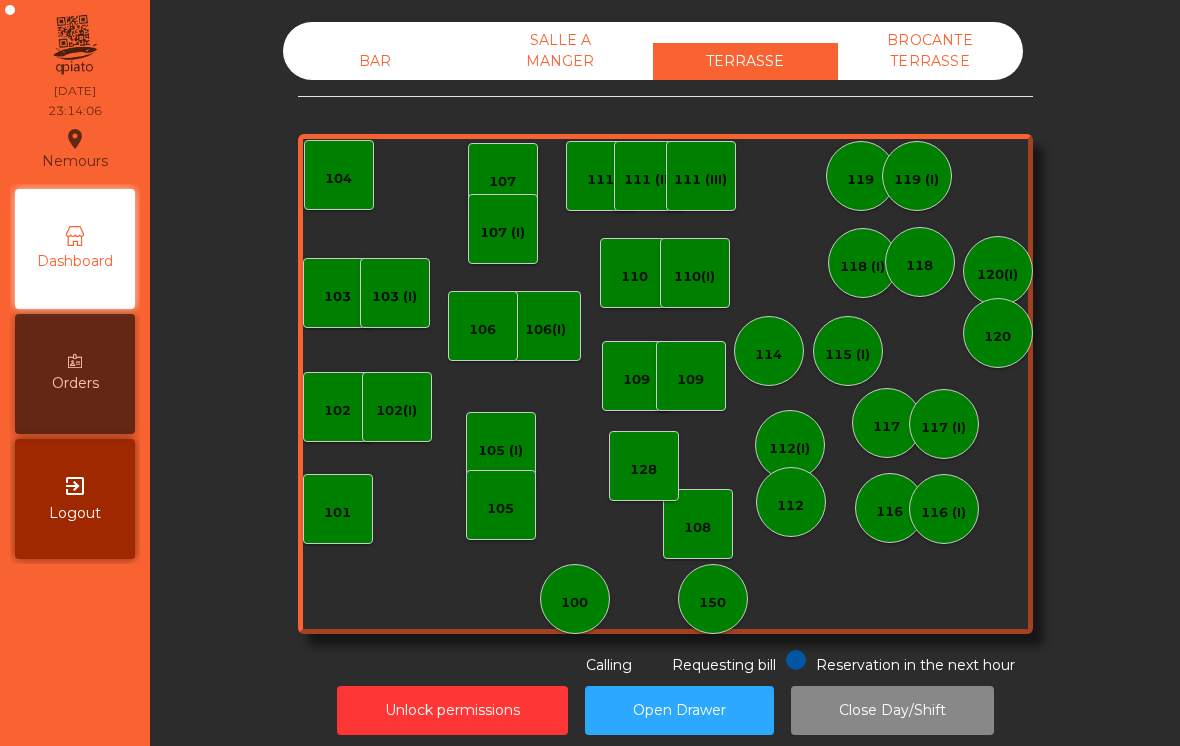 click on "BAR" 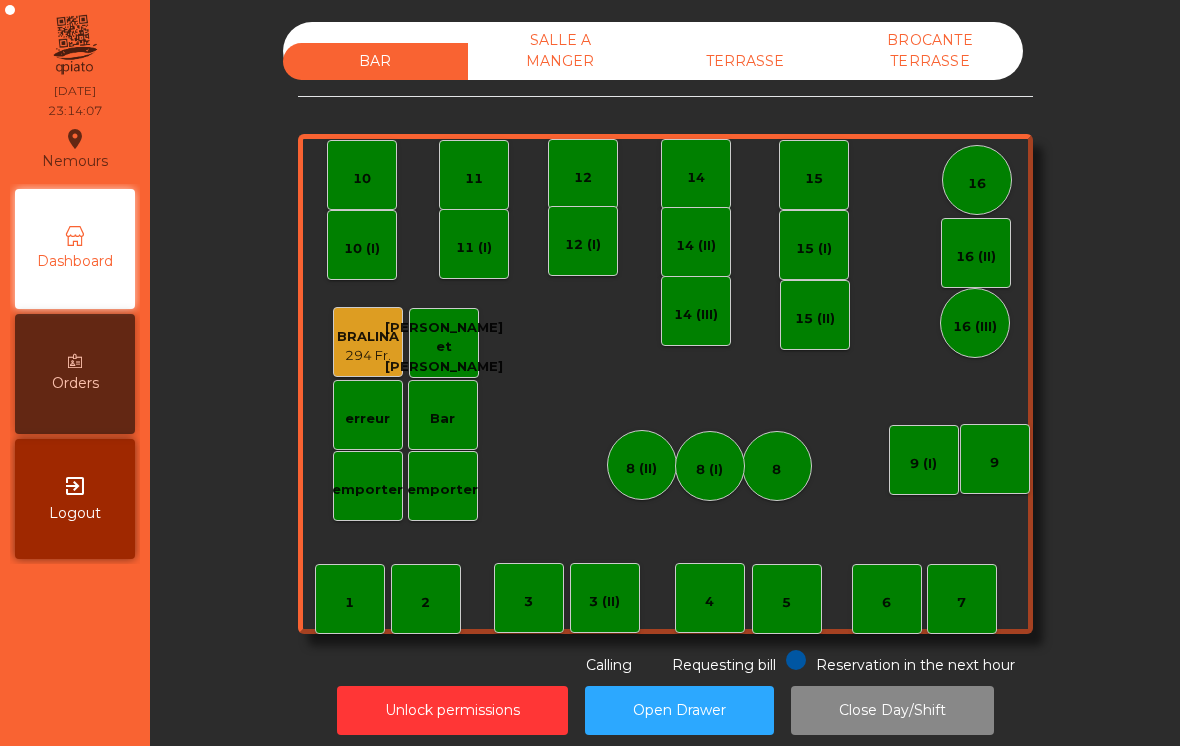click on "SALLE A MANGER" 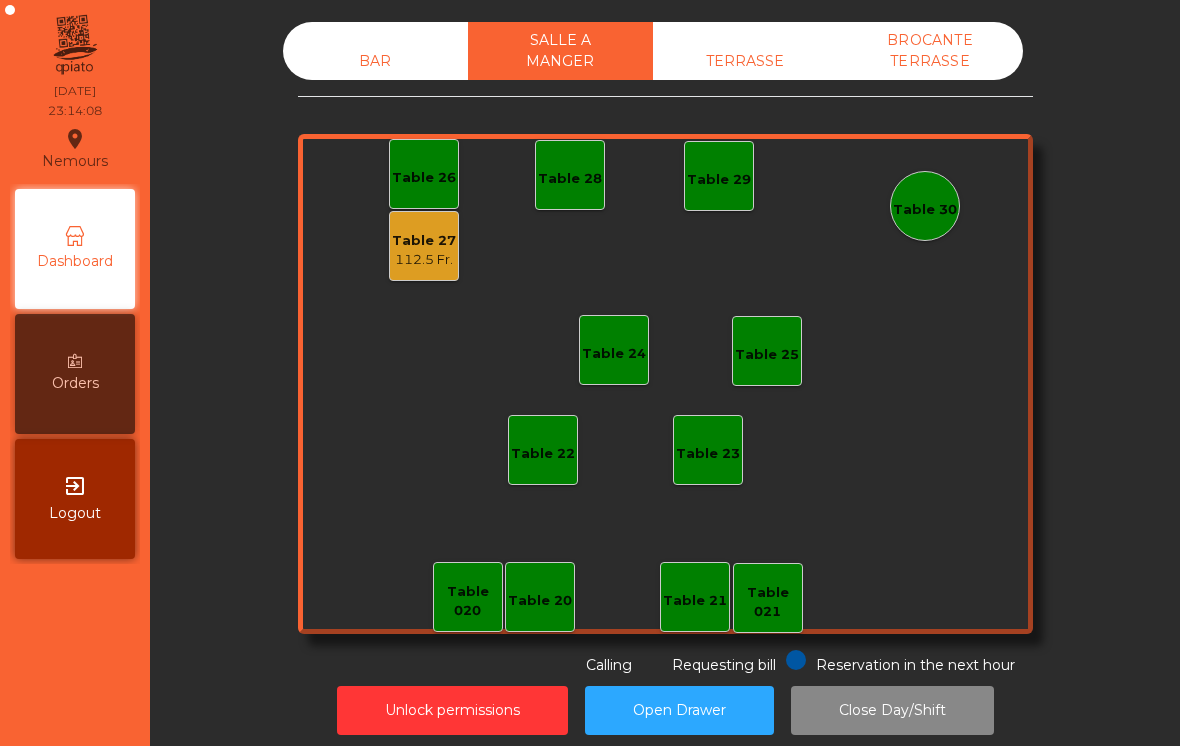 click on "TERRASSE" 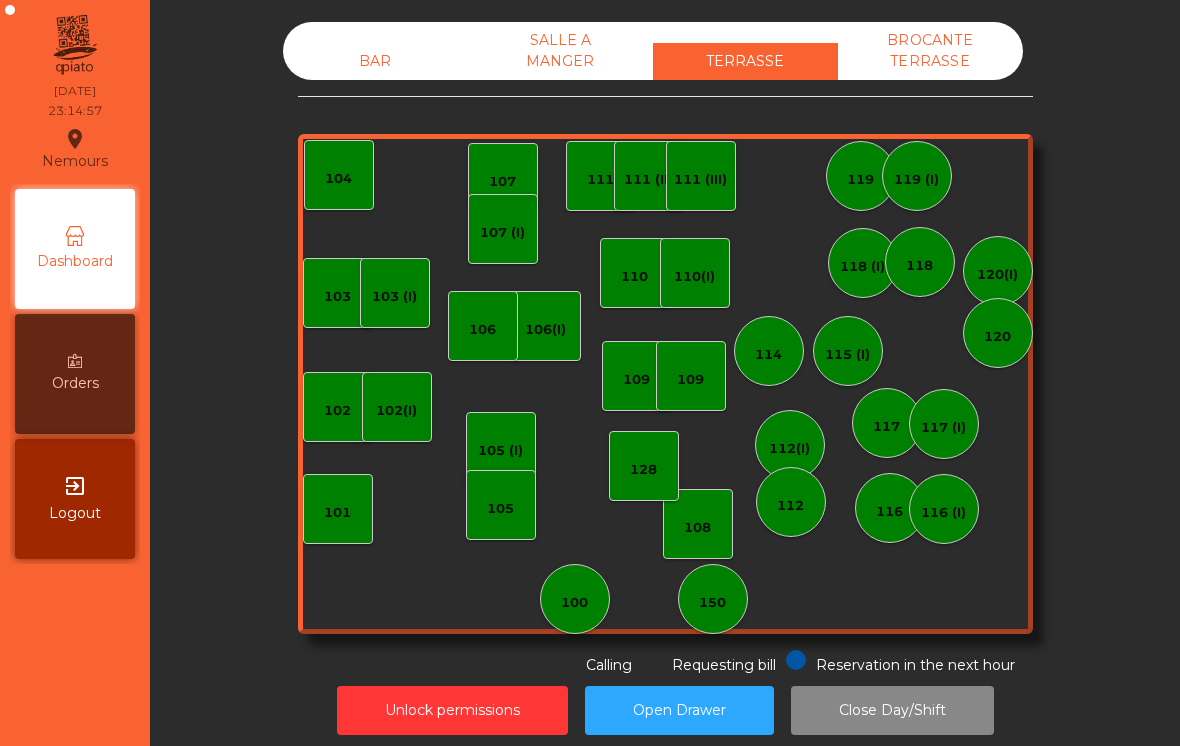 click on "SALLE A MANGER" 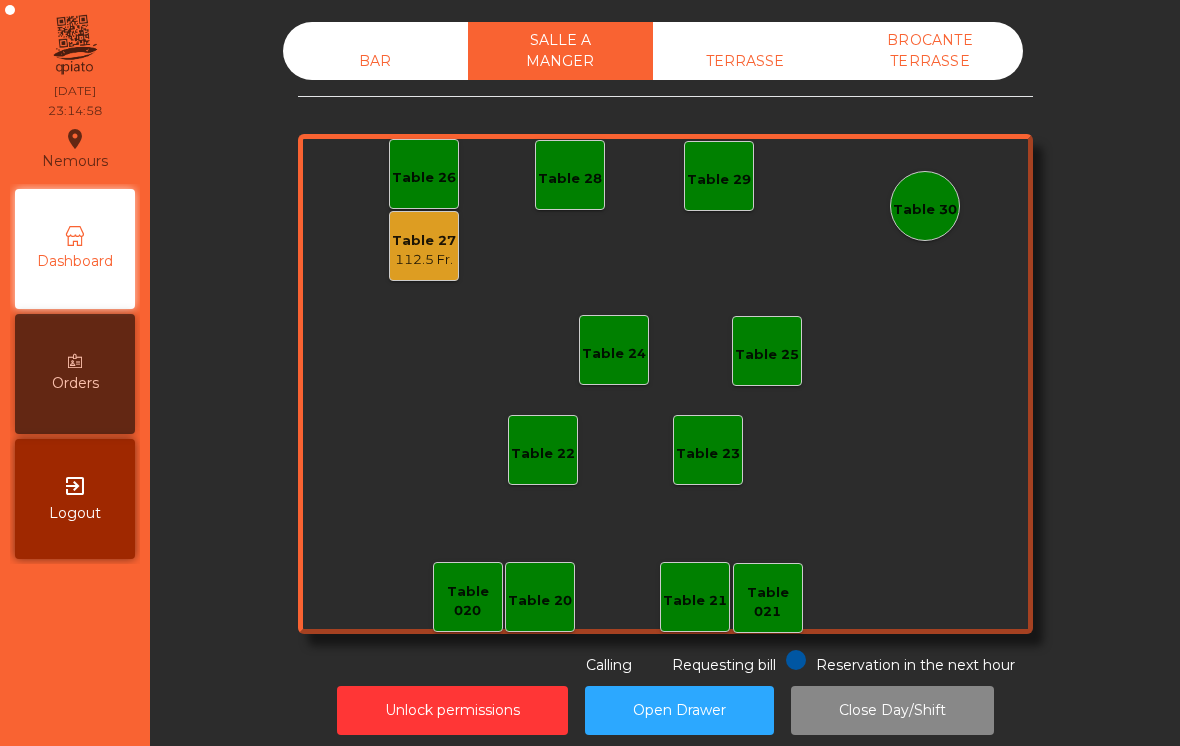 click on "BROCANTE TERRASSE" 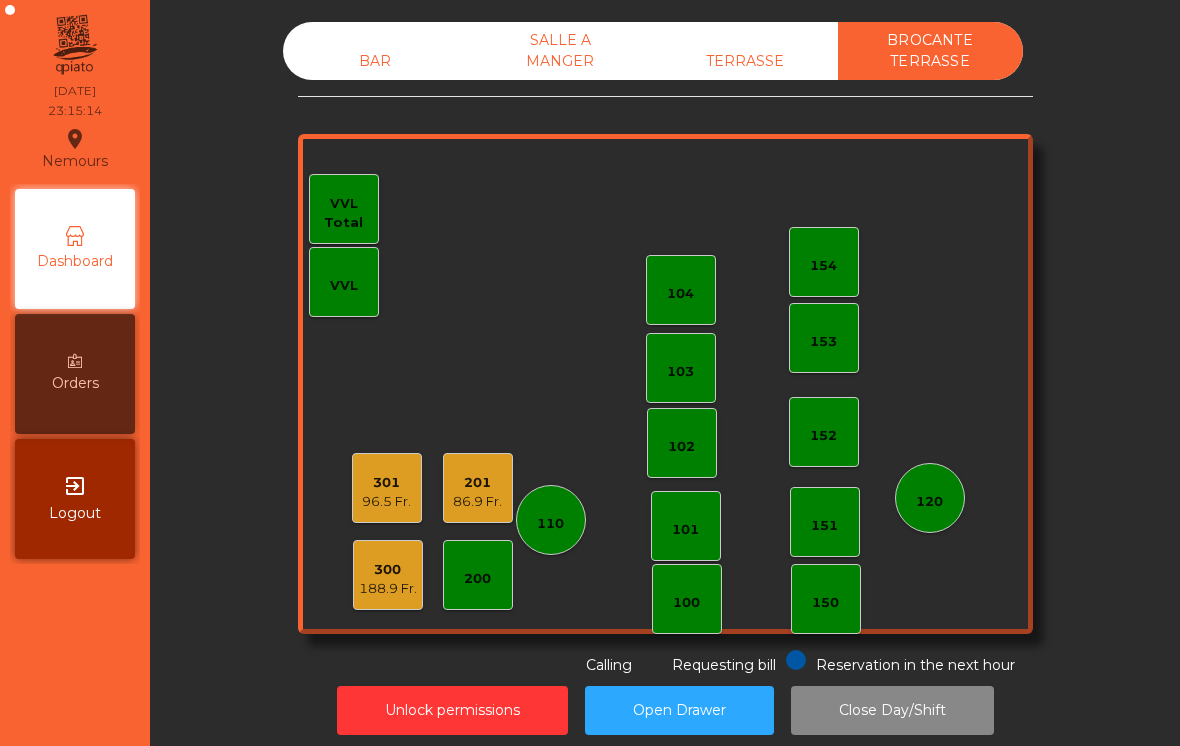 click on "201   86.9 Fr." 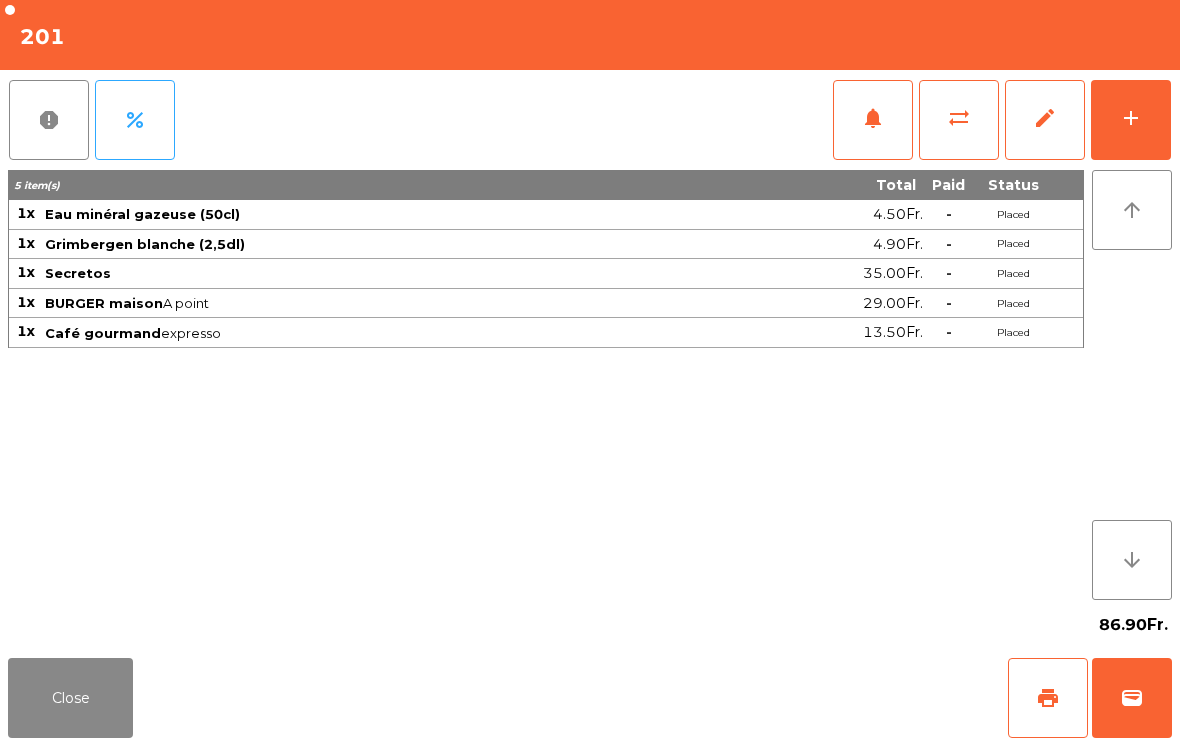 click on "sync_alt" 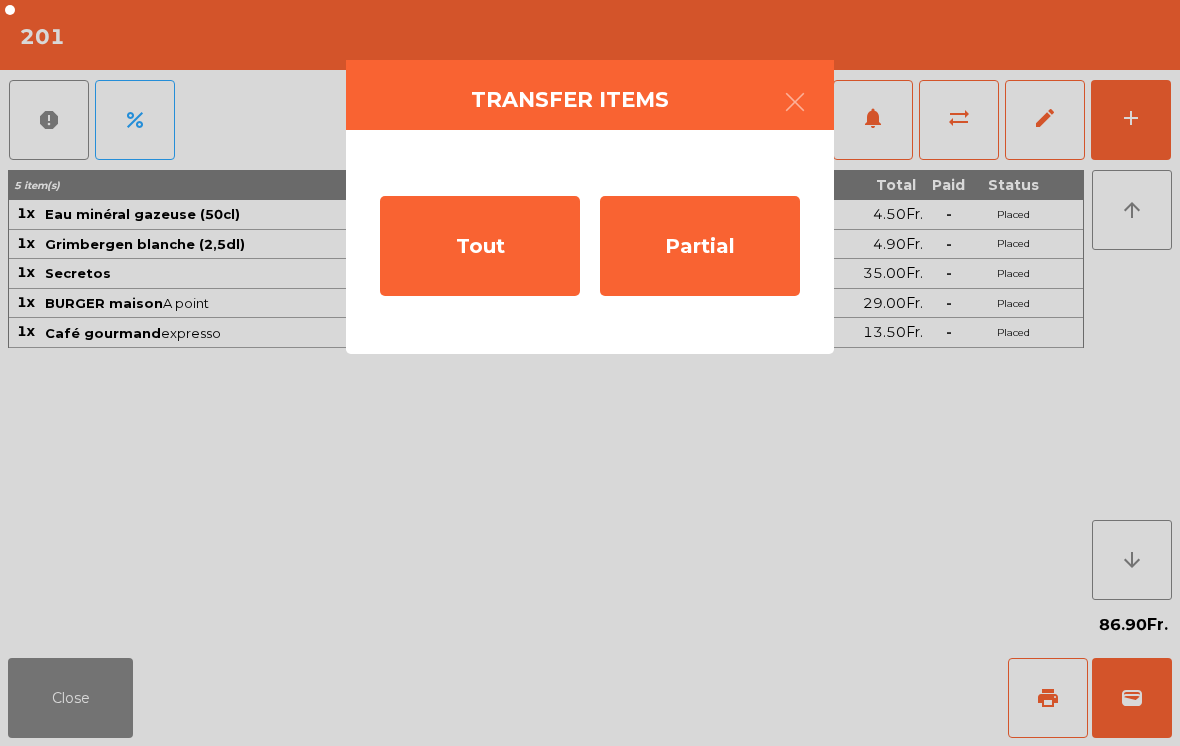 click on "Tout" 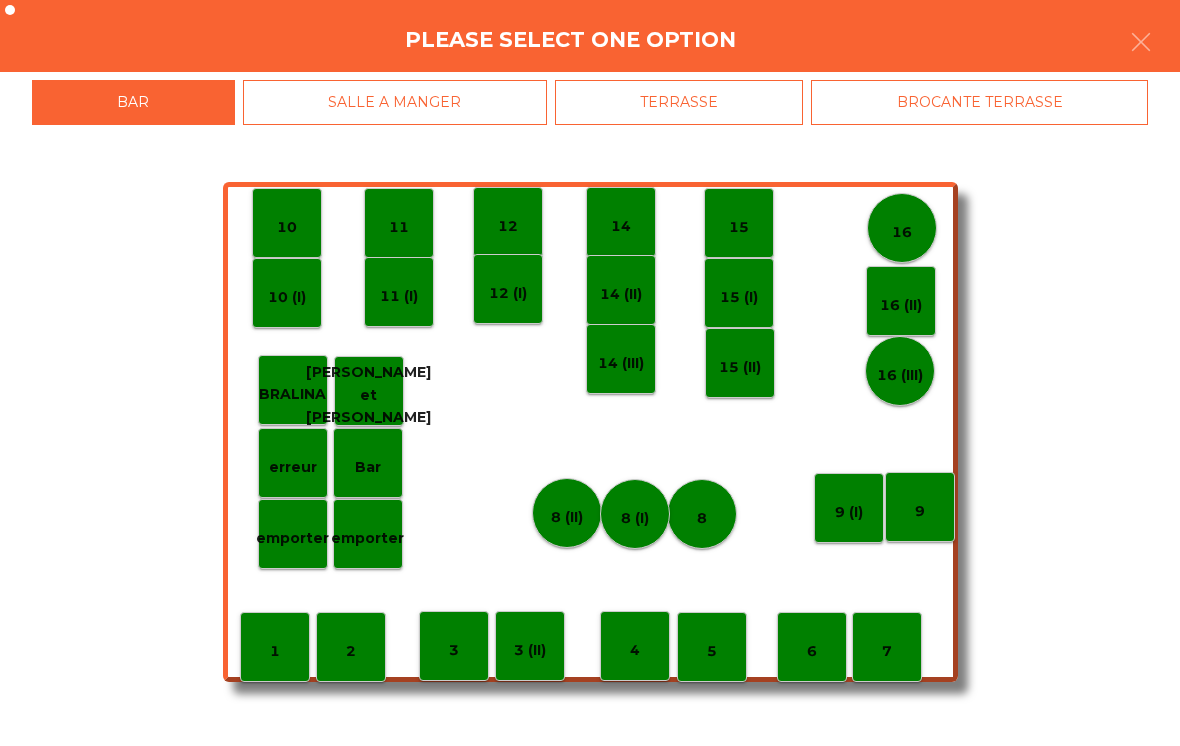 click on "TERRASSE" 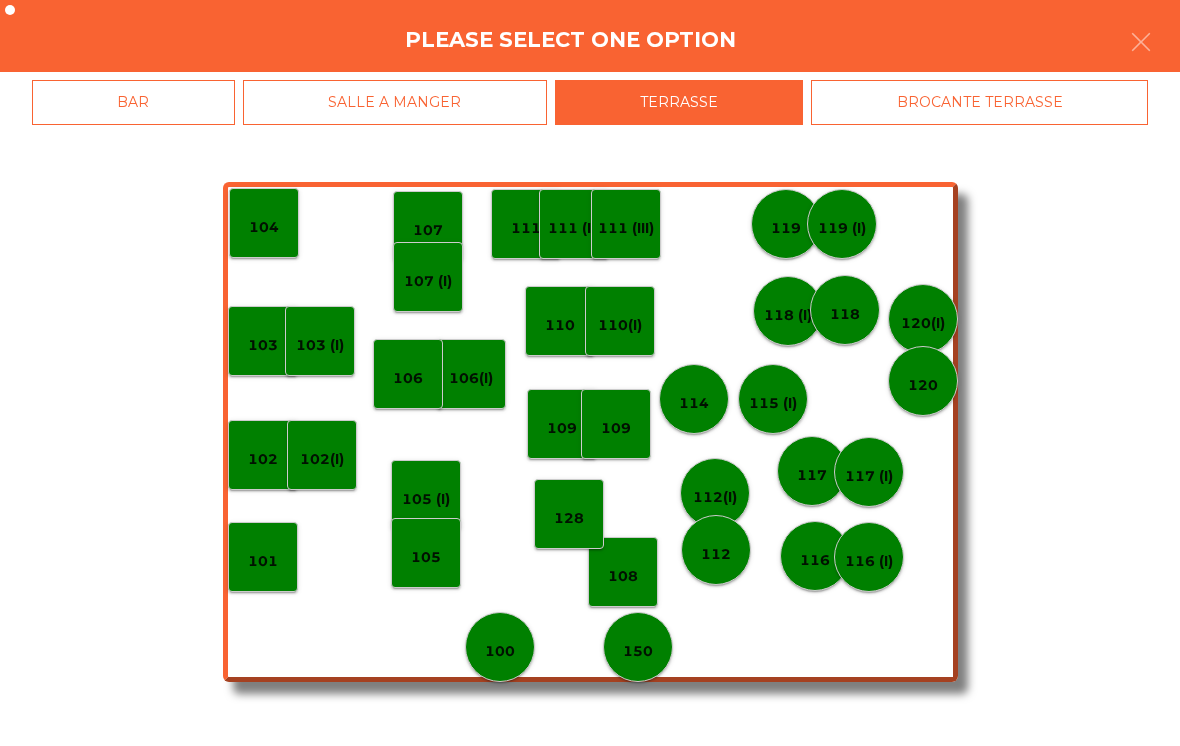 click on "BROCANTE TERRASSE" 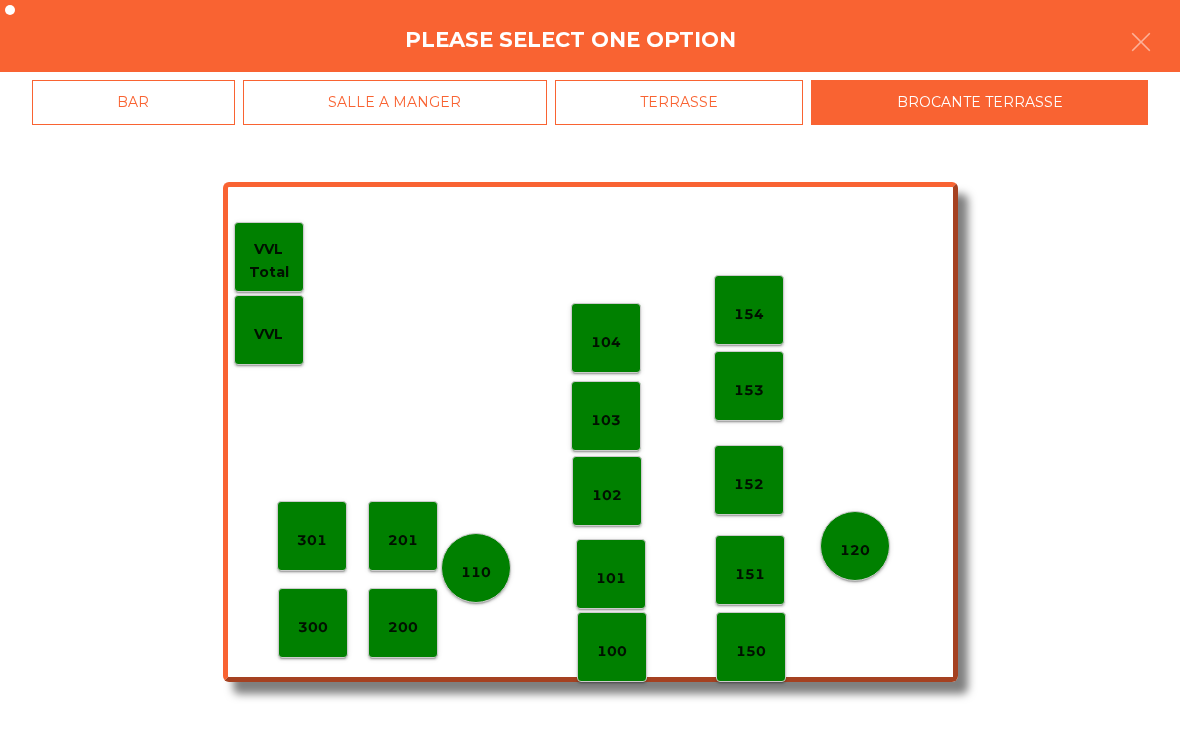 click on "301" 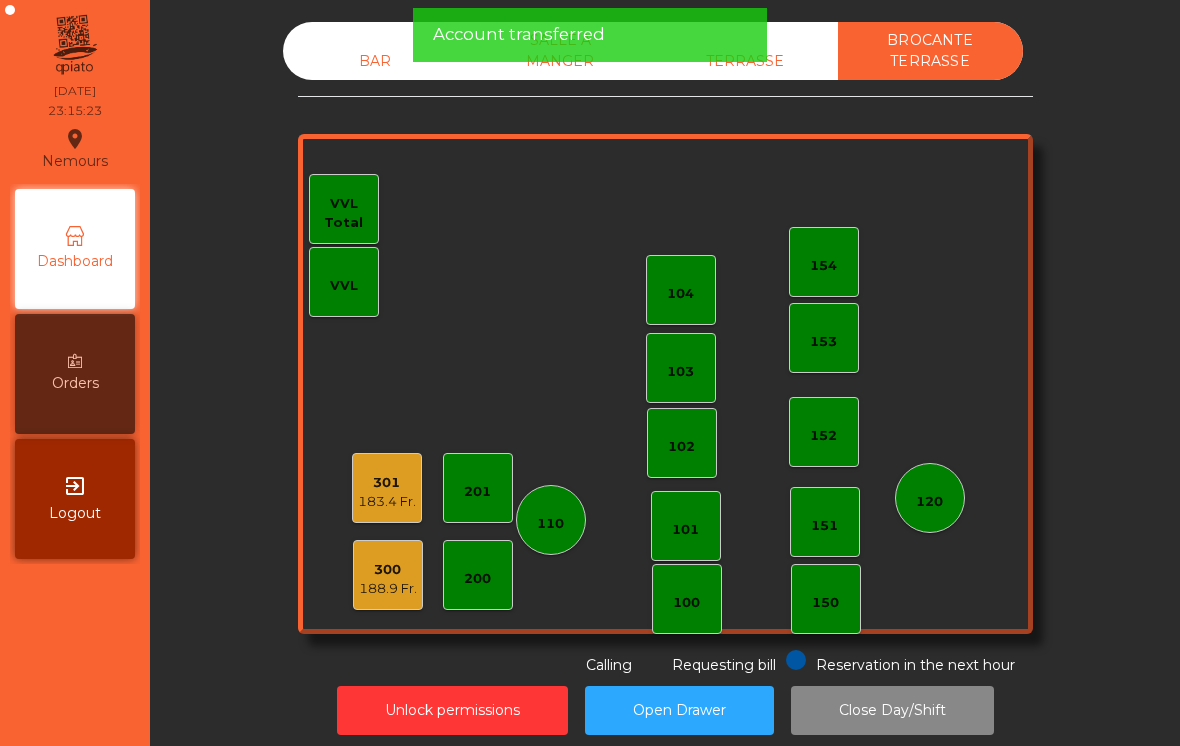 click on "188.9 Fr." 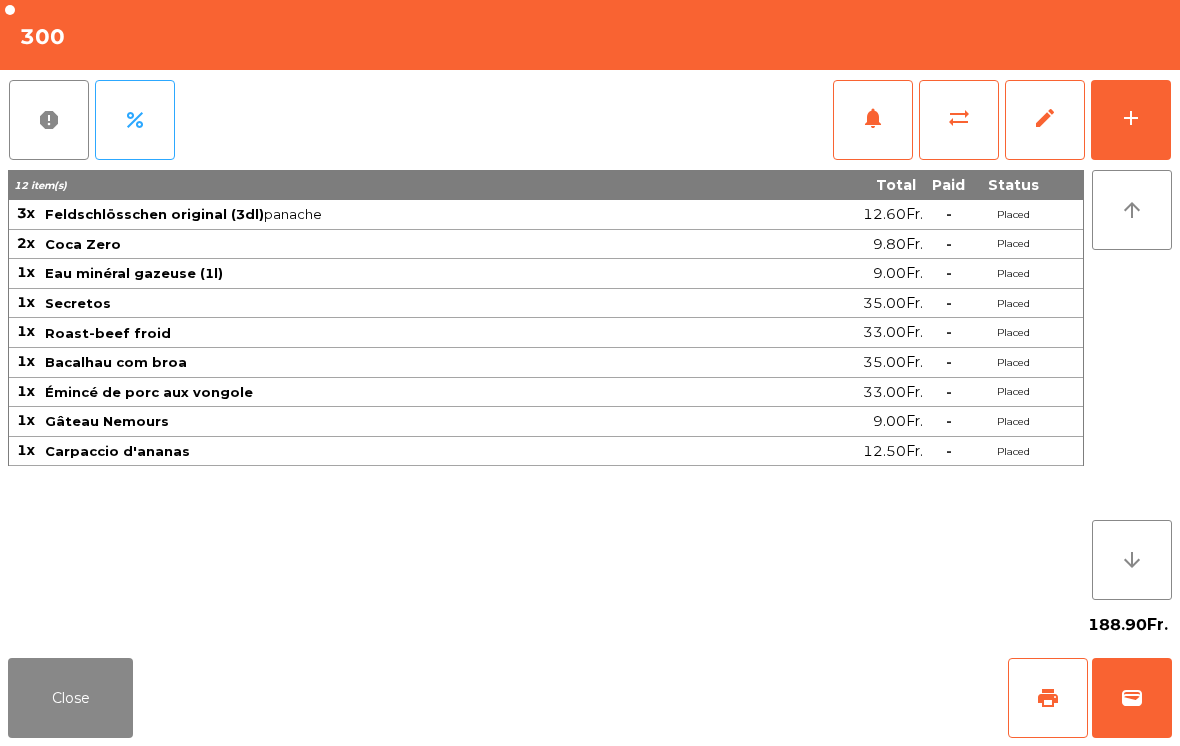 click on "sync_alt" 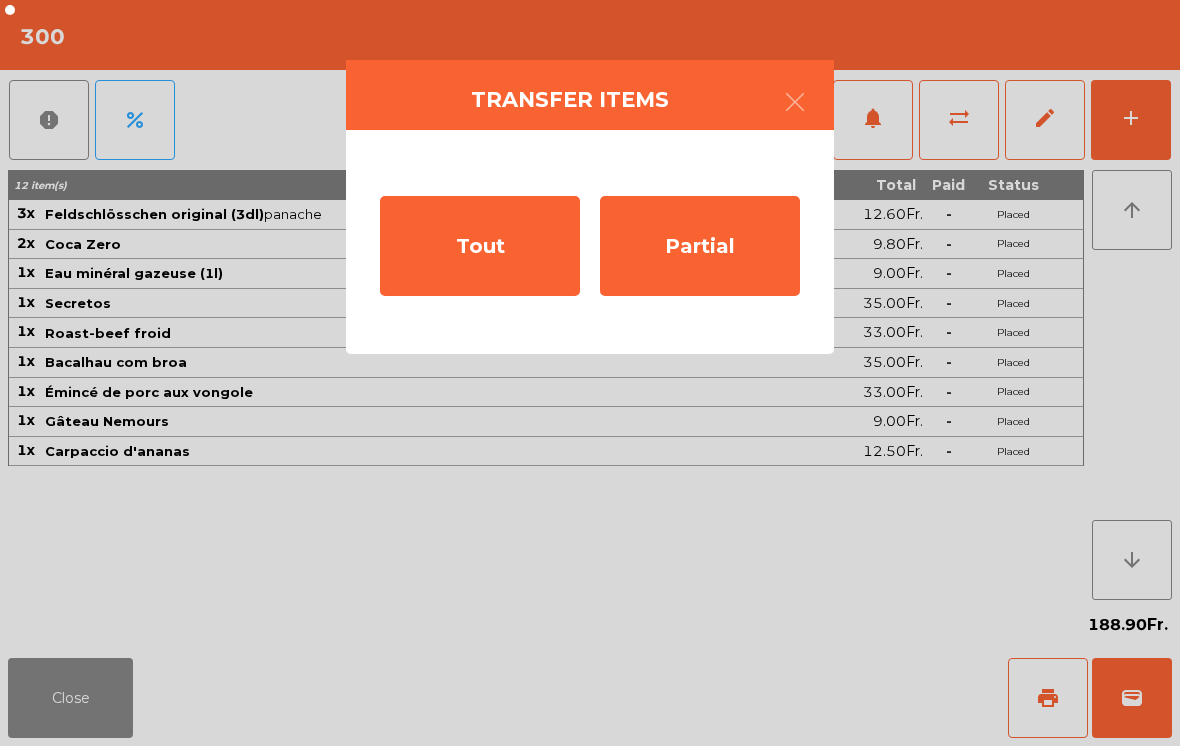 click on "Tout" 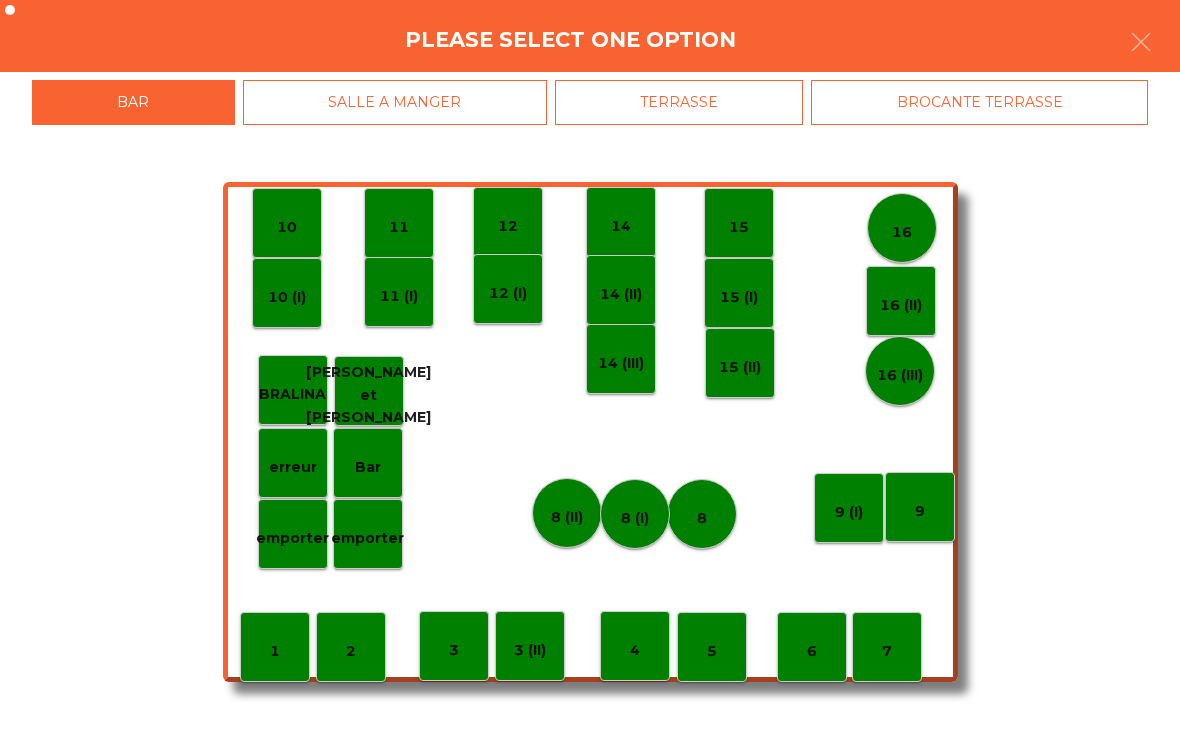 click on "BROCANTE TERRASSE" 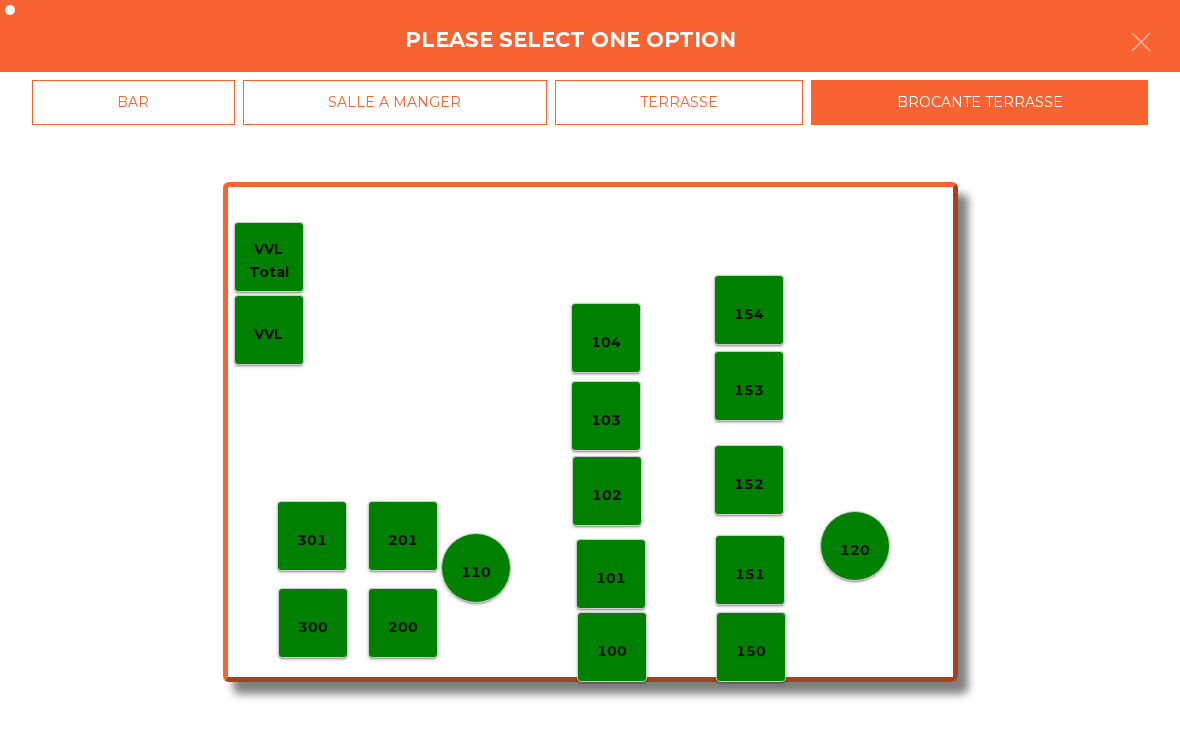 click on "301" 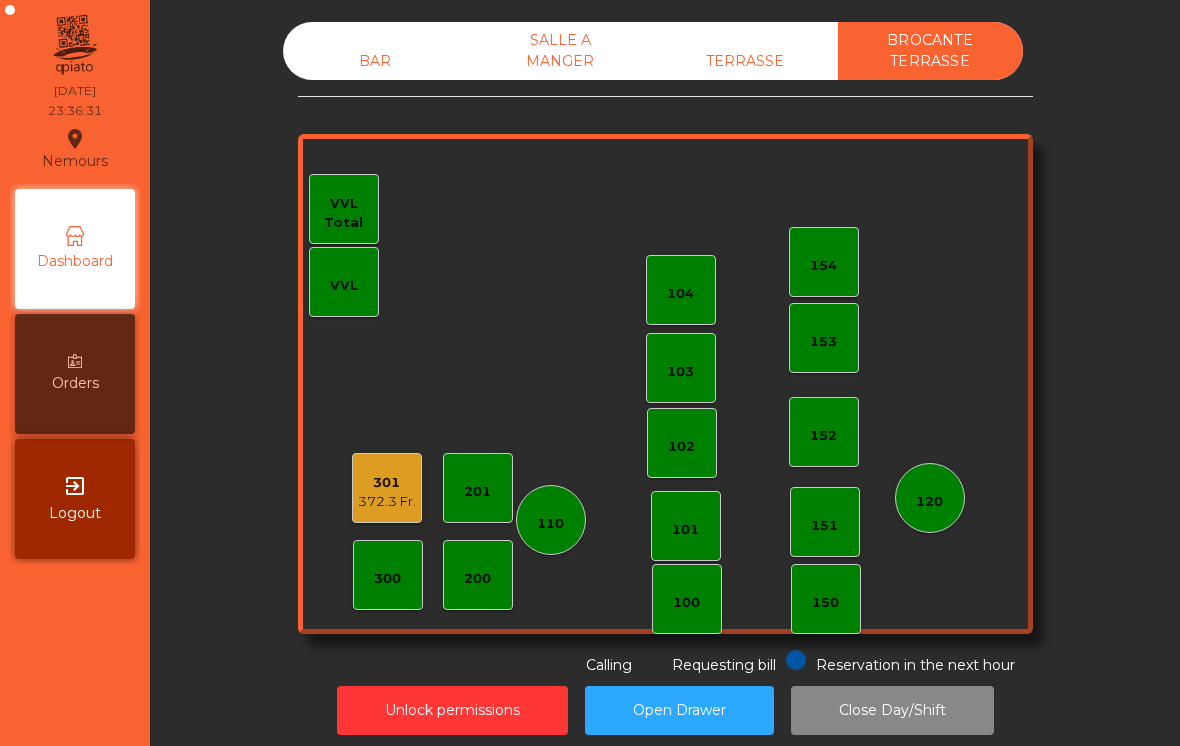 click on "TERRASSE" 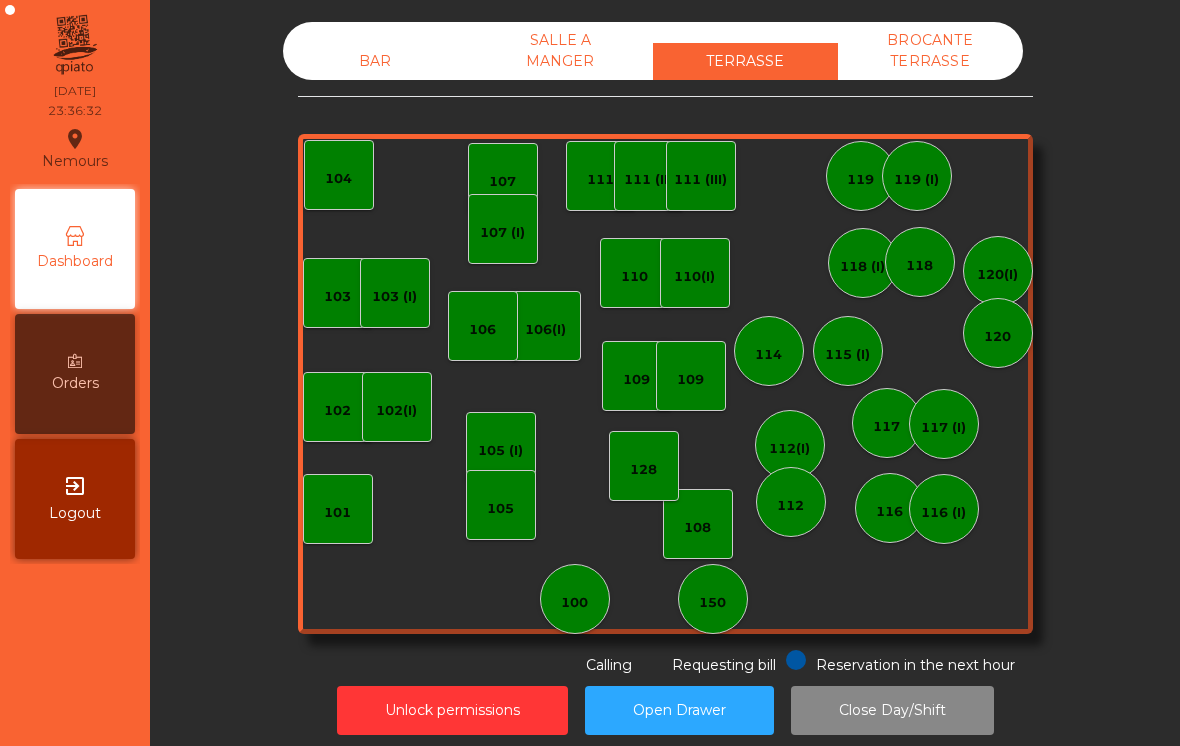 click on "SALLE A MANGER" 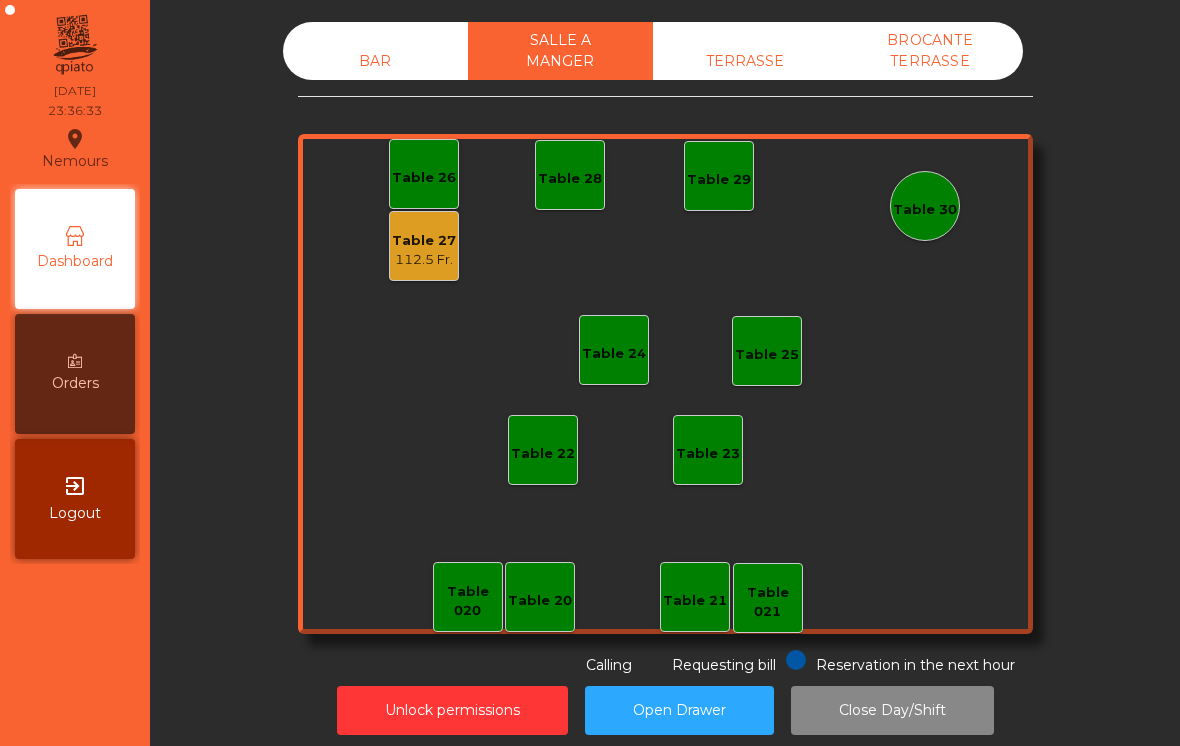 click on "112.5 Fr." 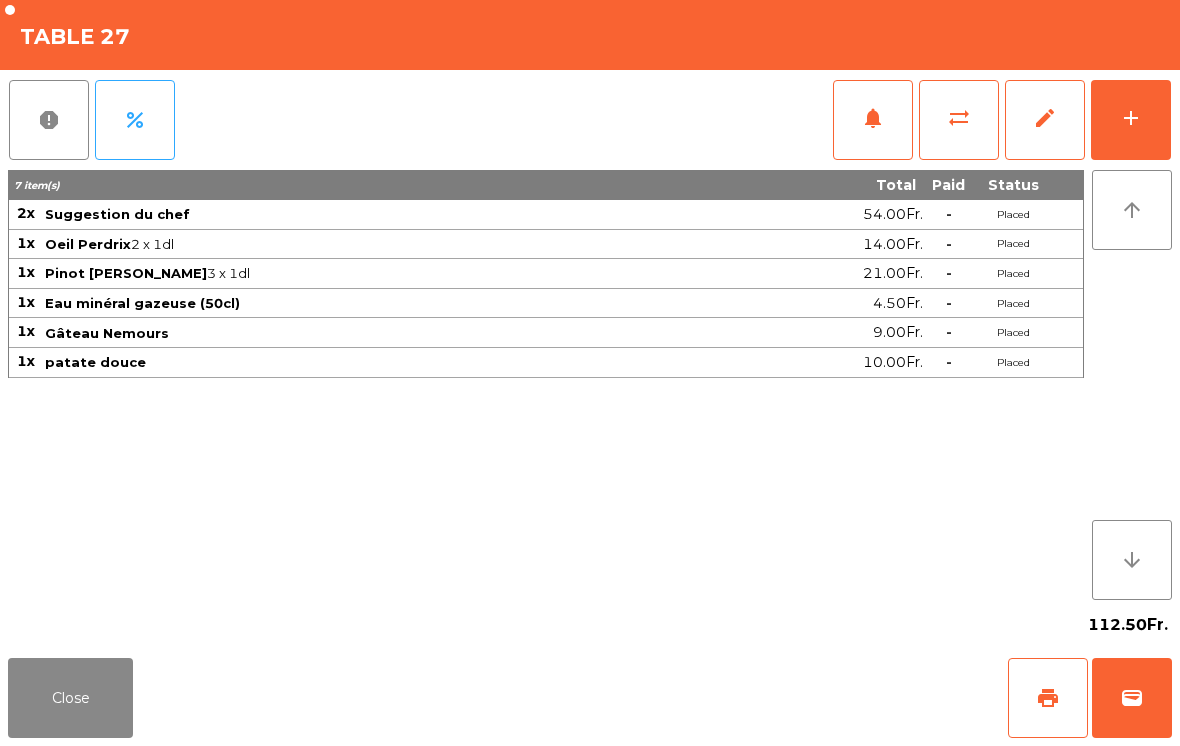 click on "wallet" 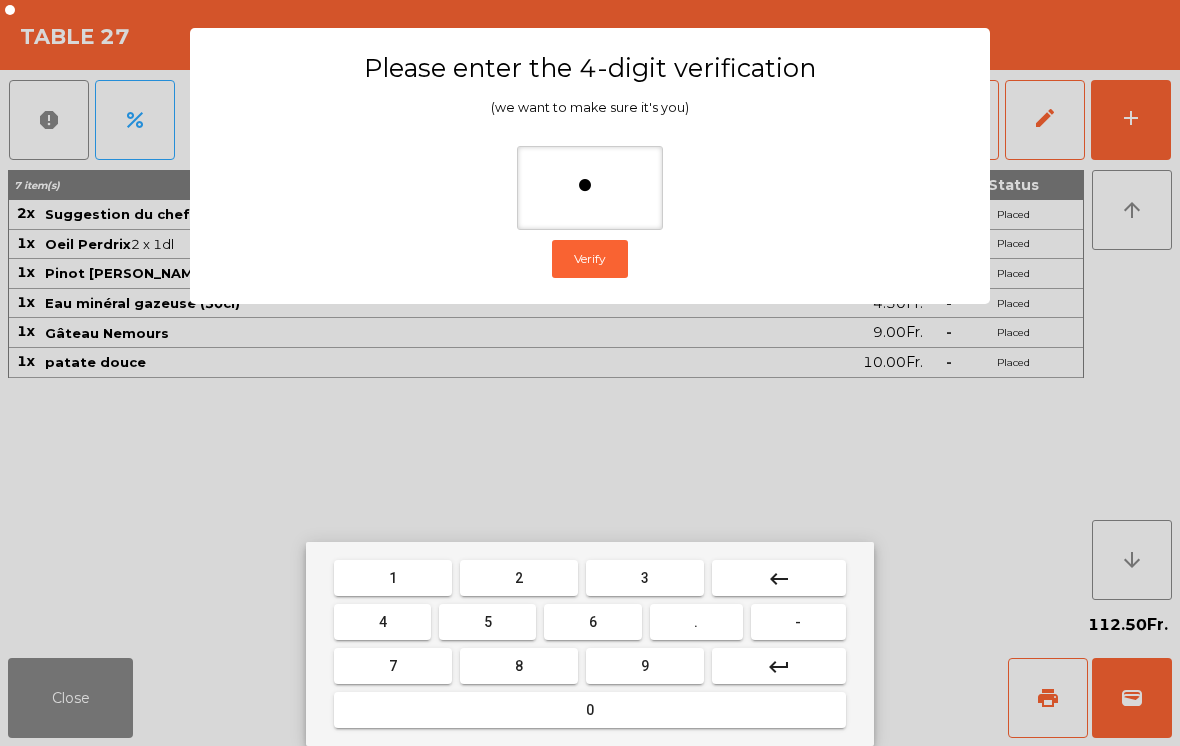 type on "**" 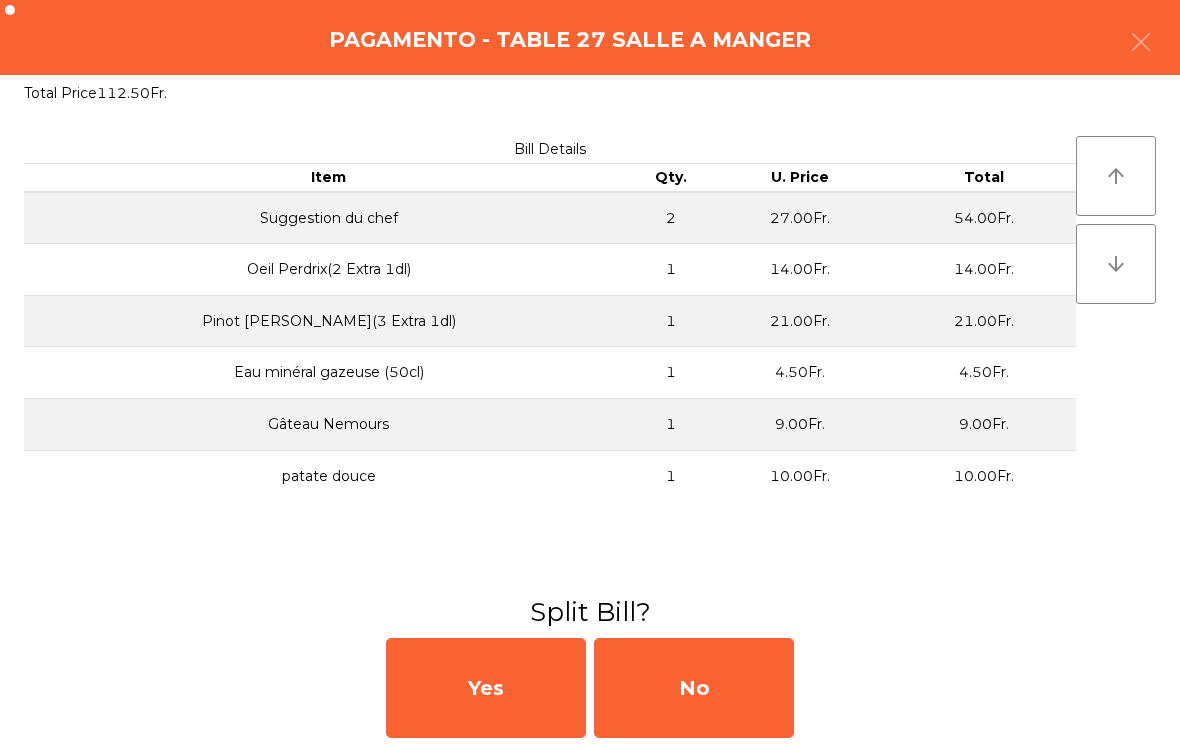 click on "No" 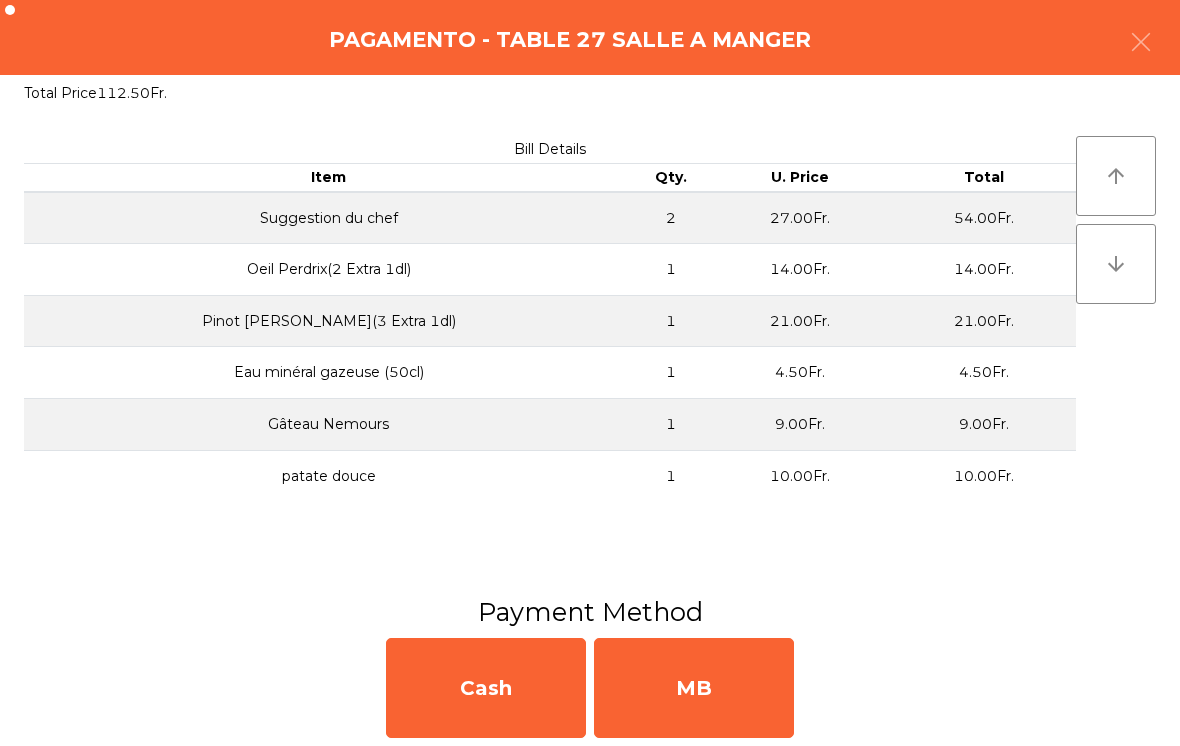 click on "MB" 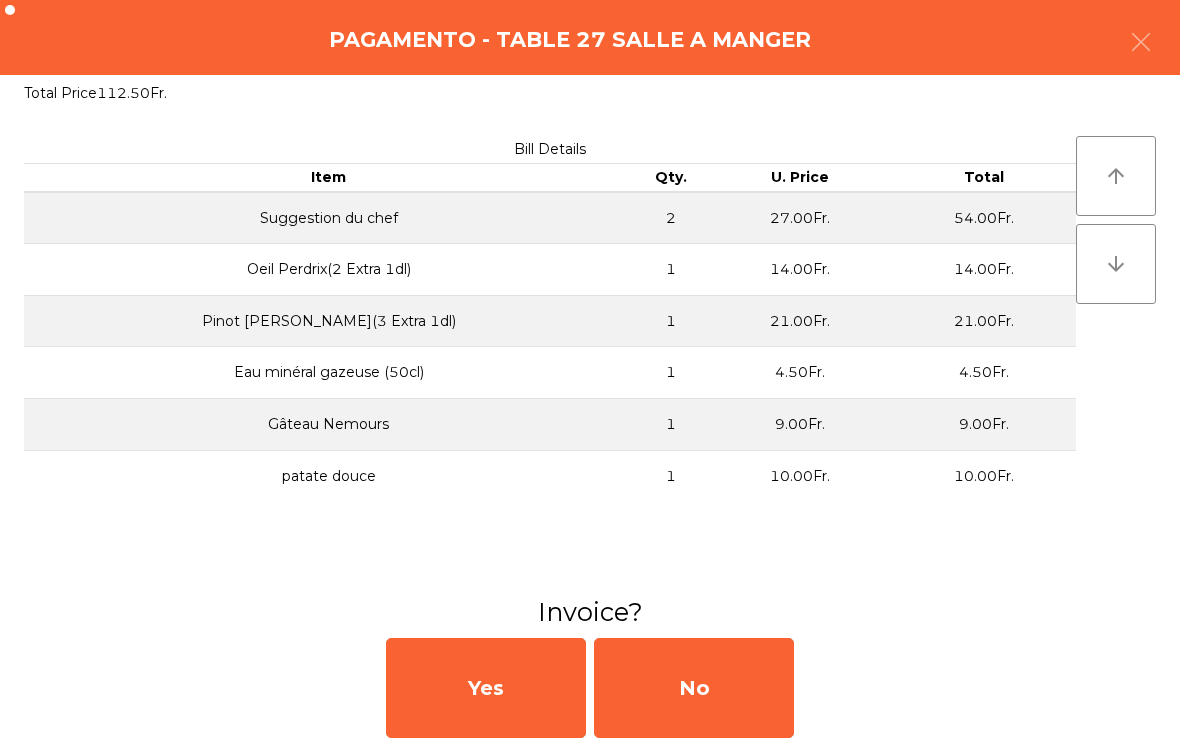 click on "No" 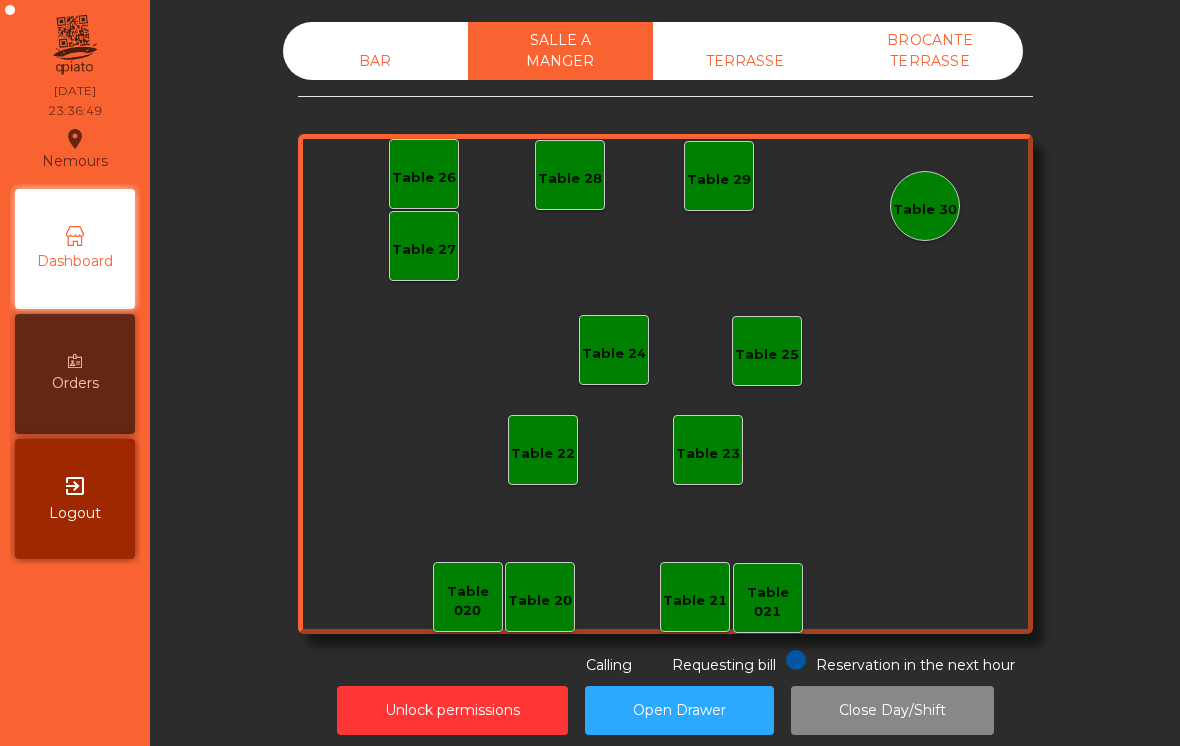 click on "BROCANTE TERRASSE" 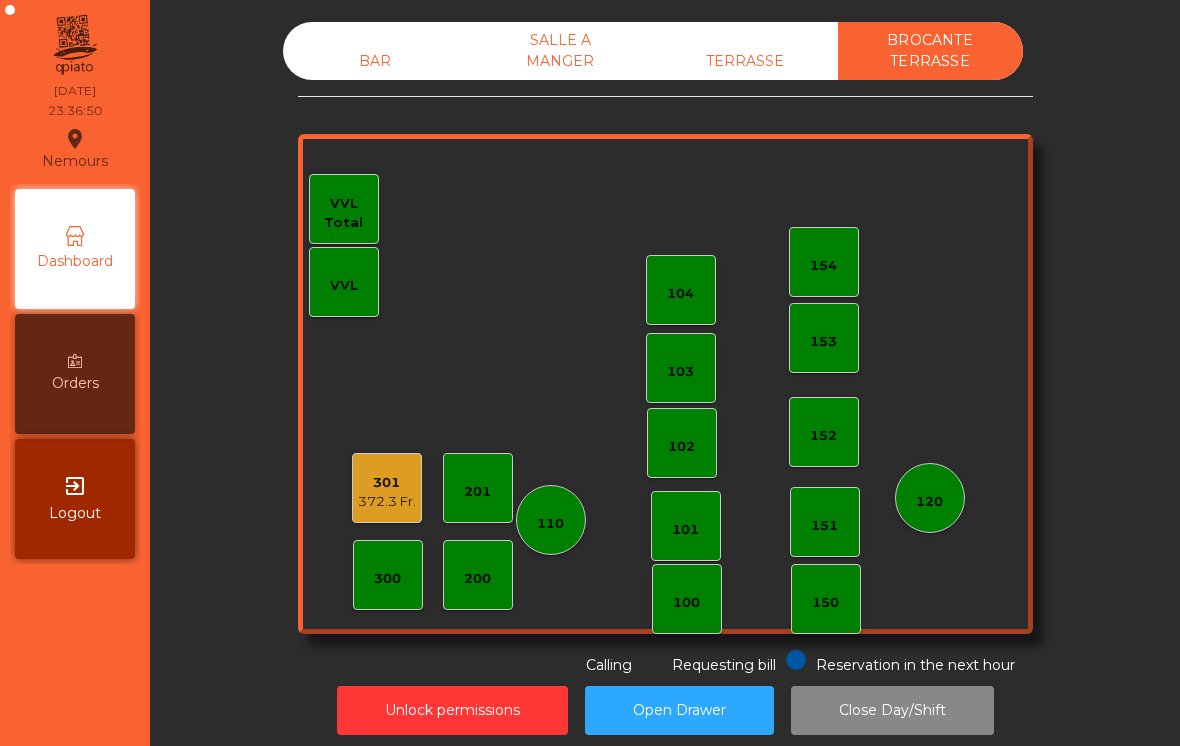 click on "TERRASSE" 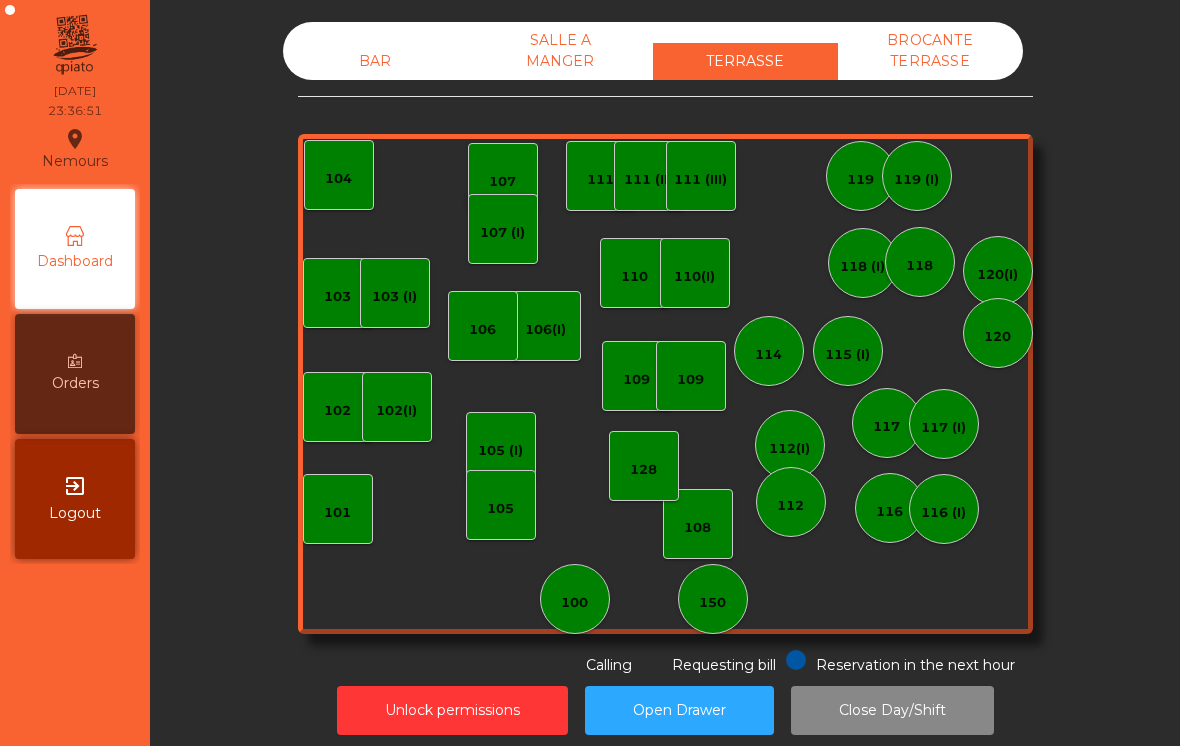click on "SALLE A MANGER" 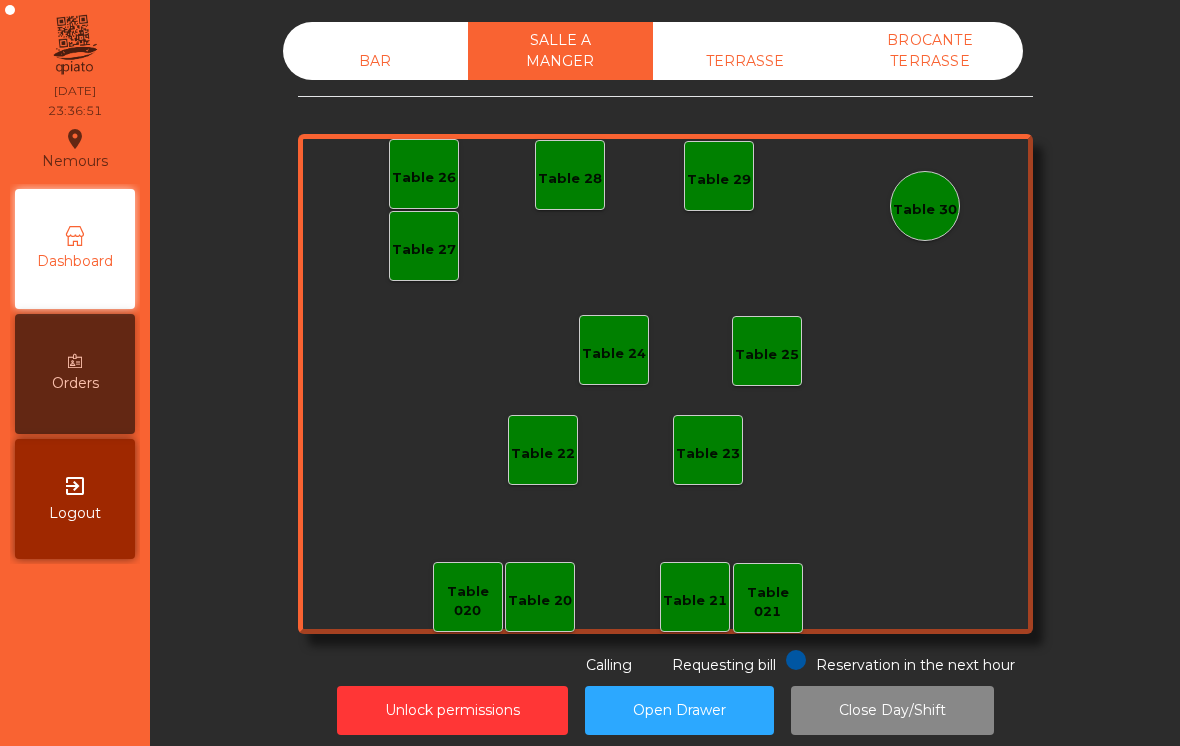 click on "BAR" 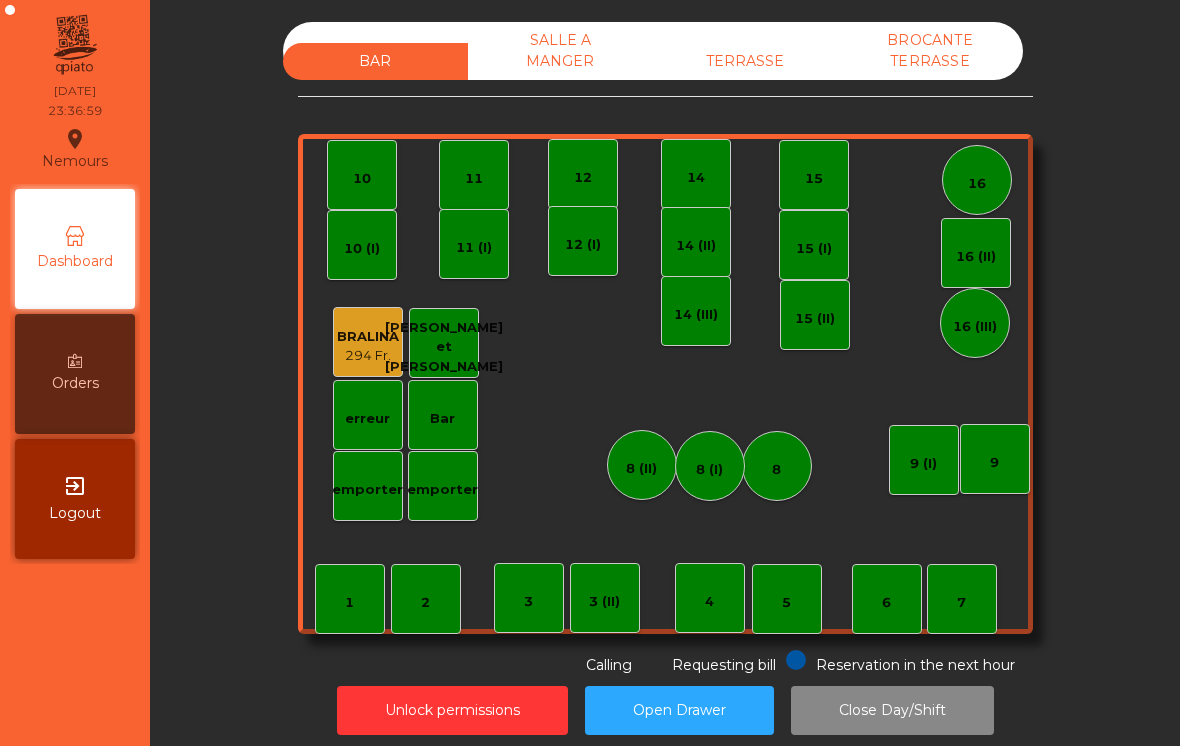 click on "BROCANTE TERRASSE" 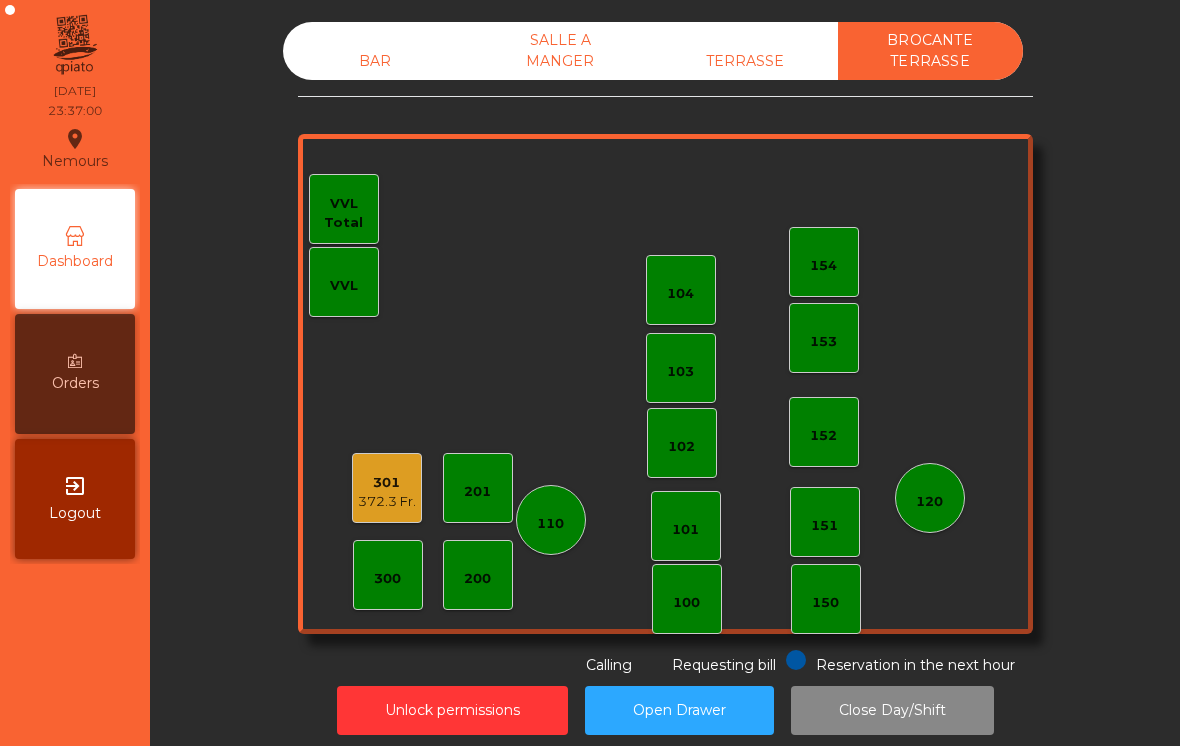 click on "Unlock permissions" 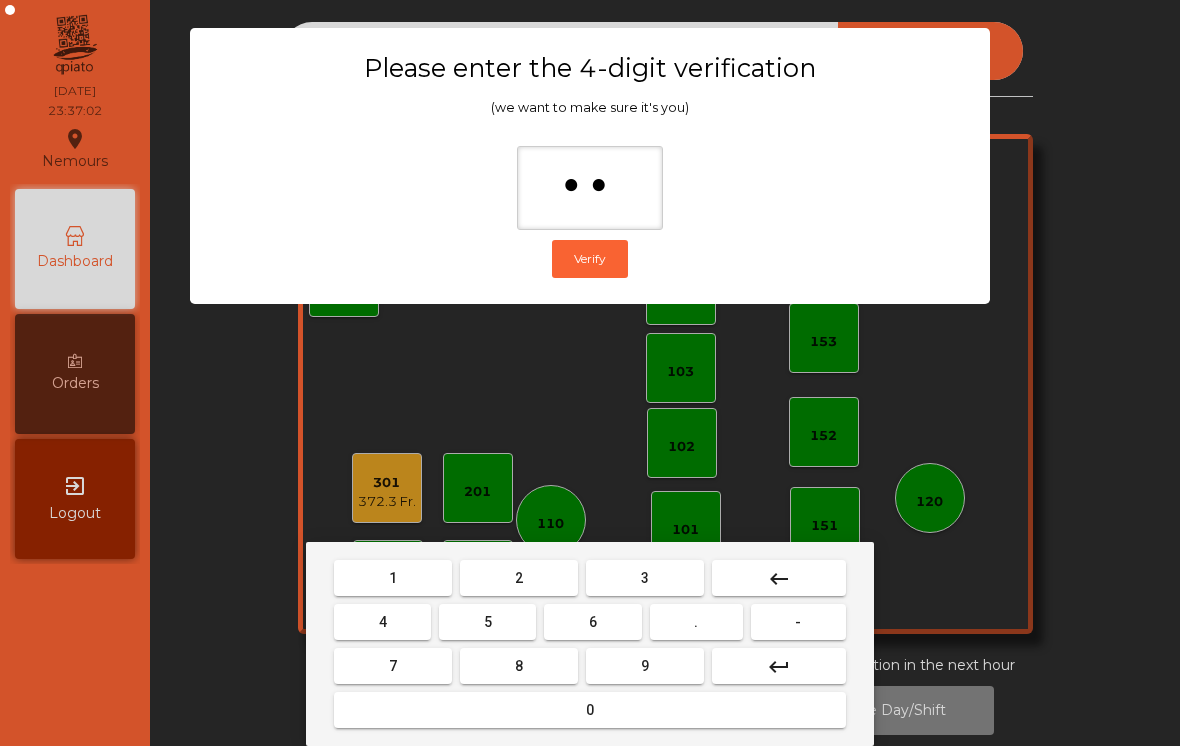 type on "***" 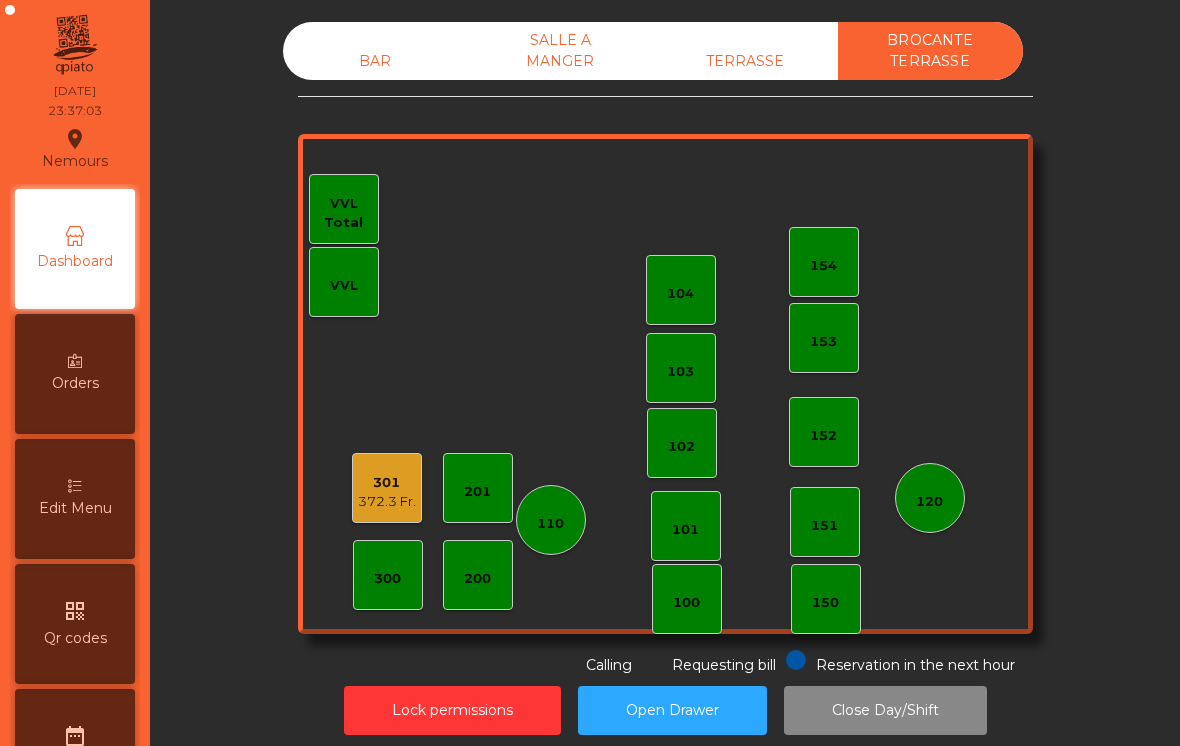 click on "301" 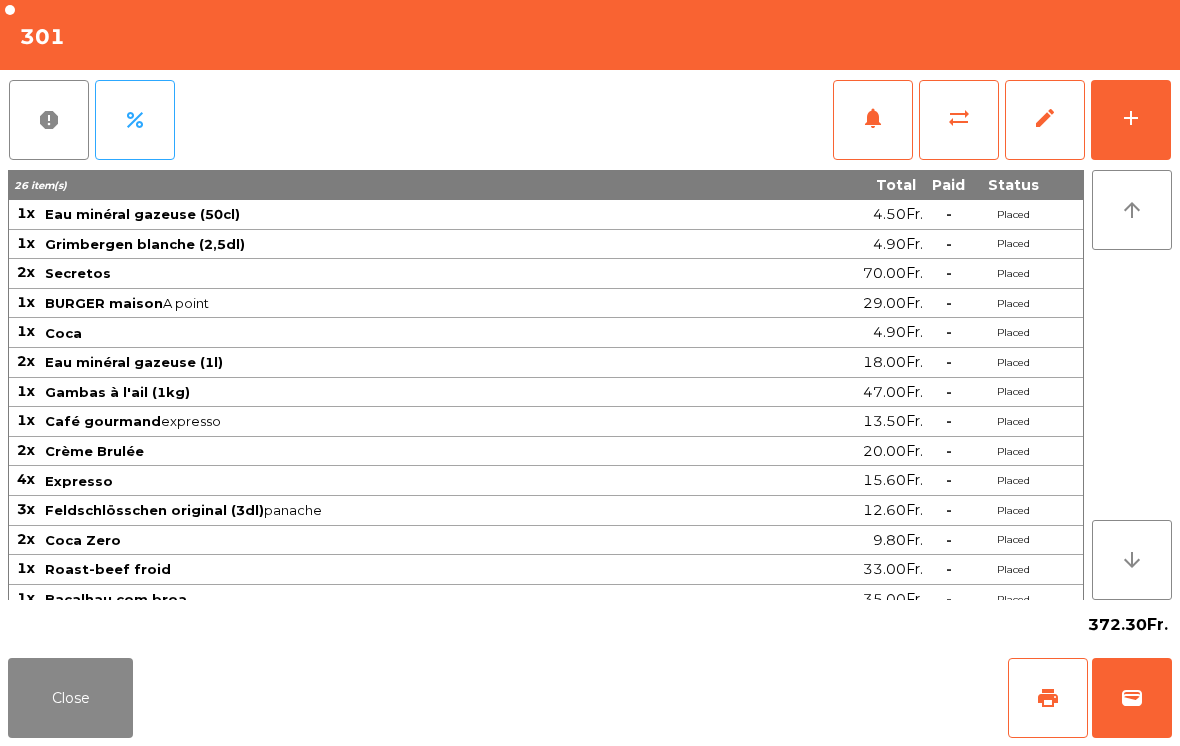 click on "edit" 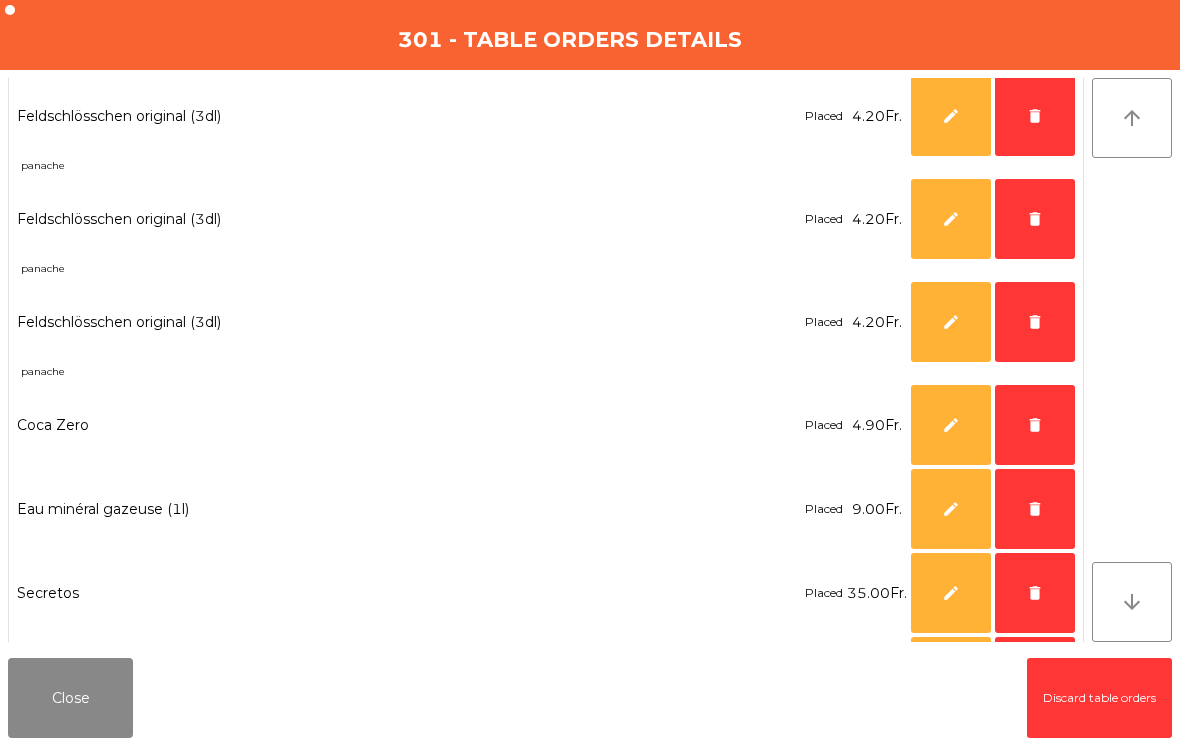 scroll, scrollTop: 765, scrollLeft: 0, axis: vertical 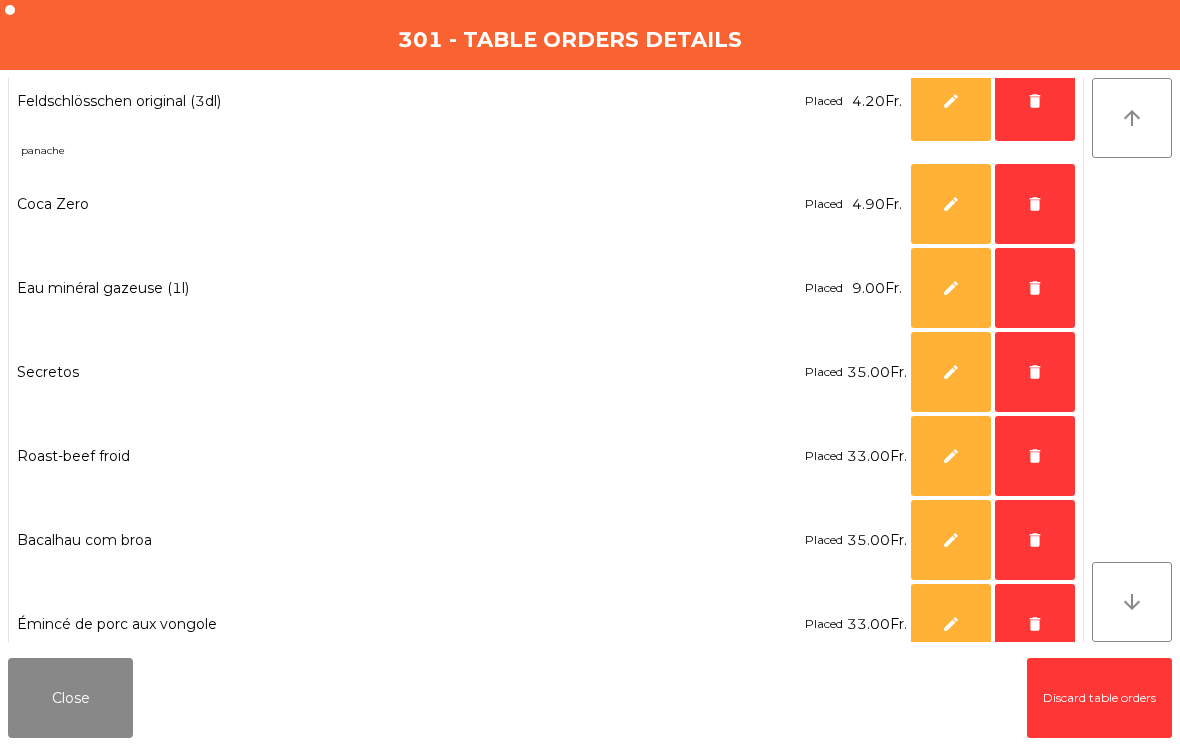 click on "delete" 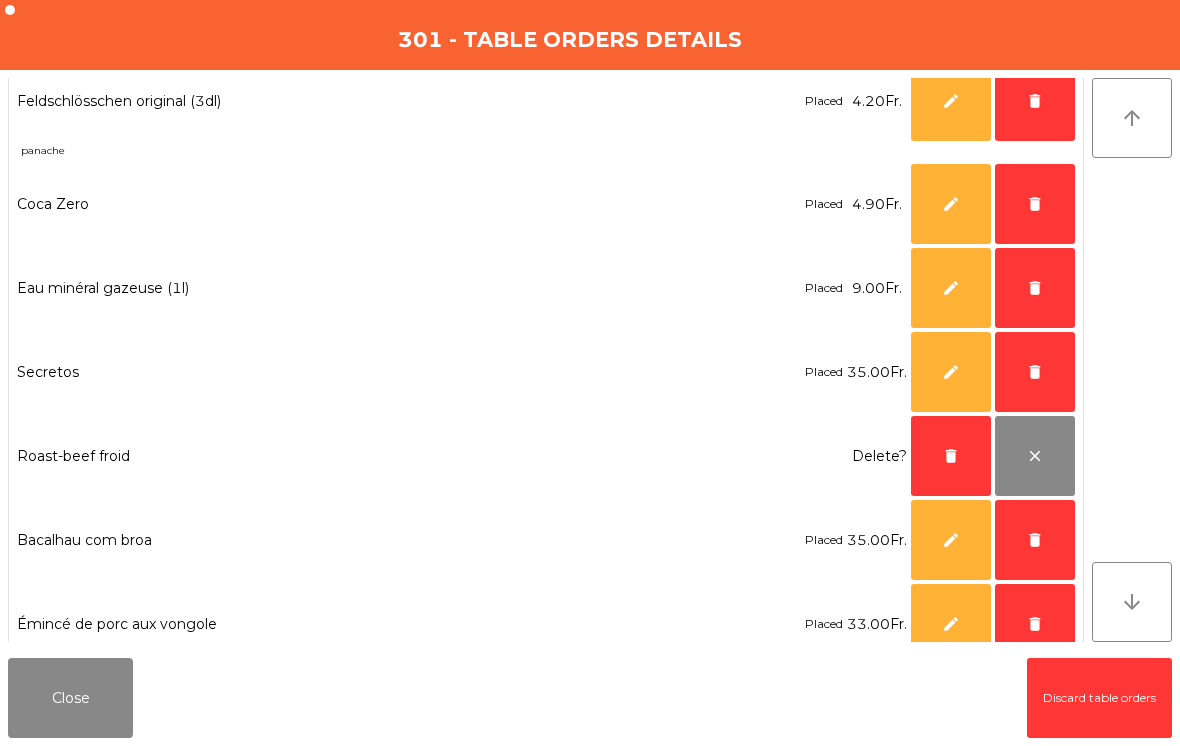 click on "delete" 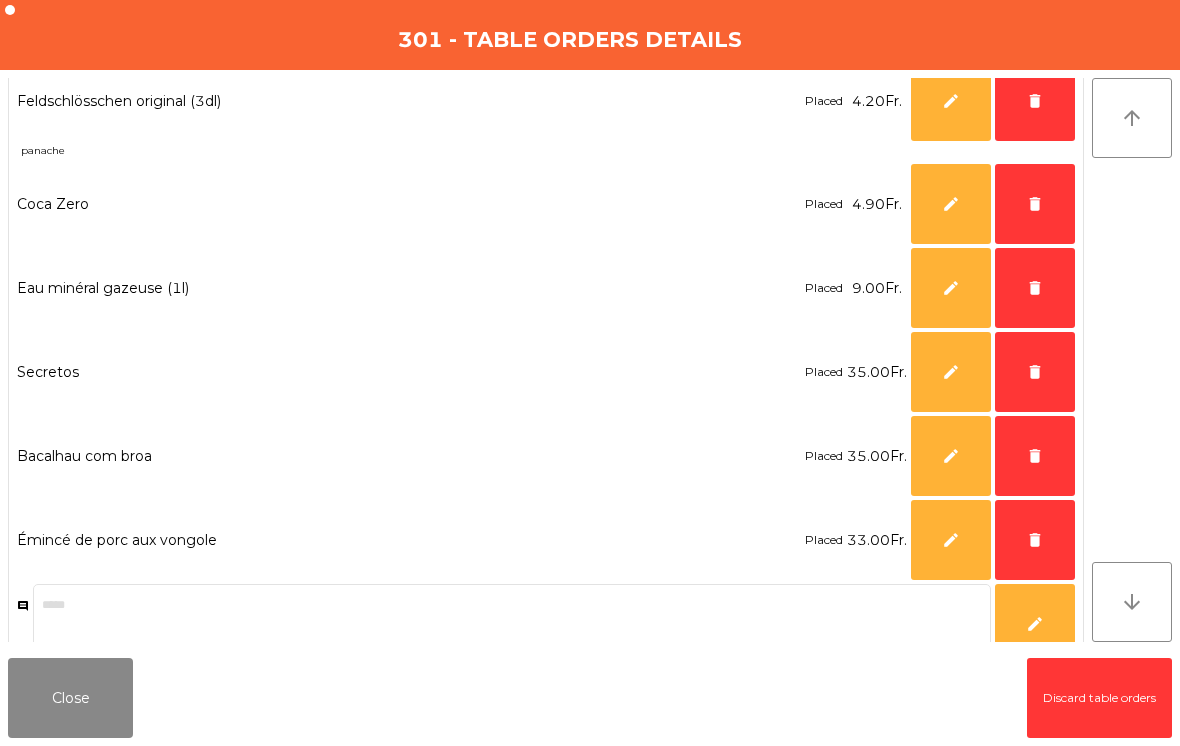 click on "delete" 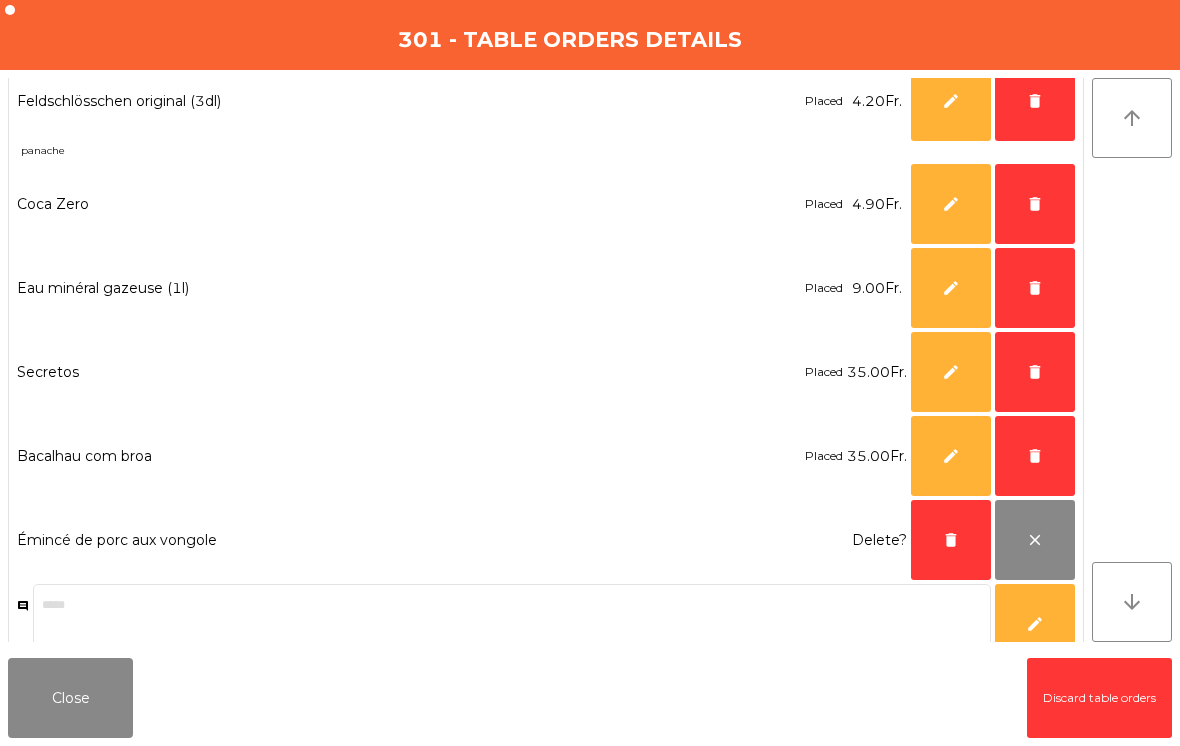 click on "delete" 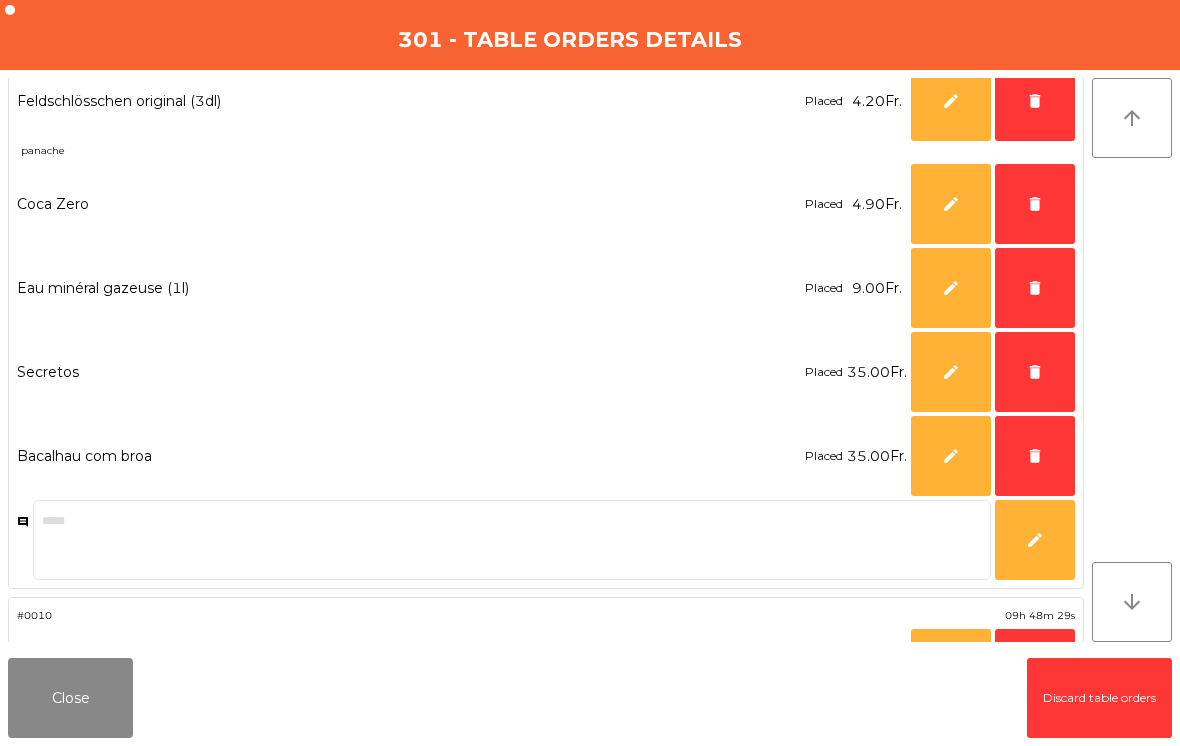 click on "delete" 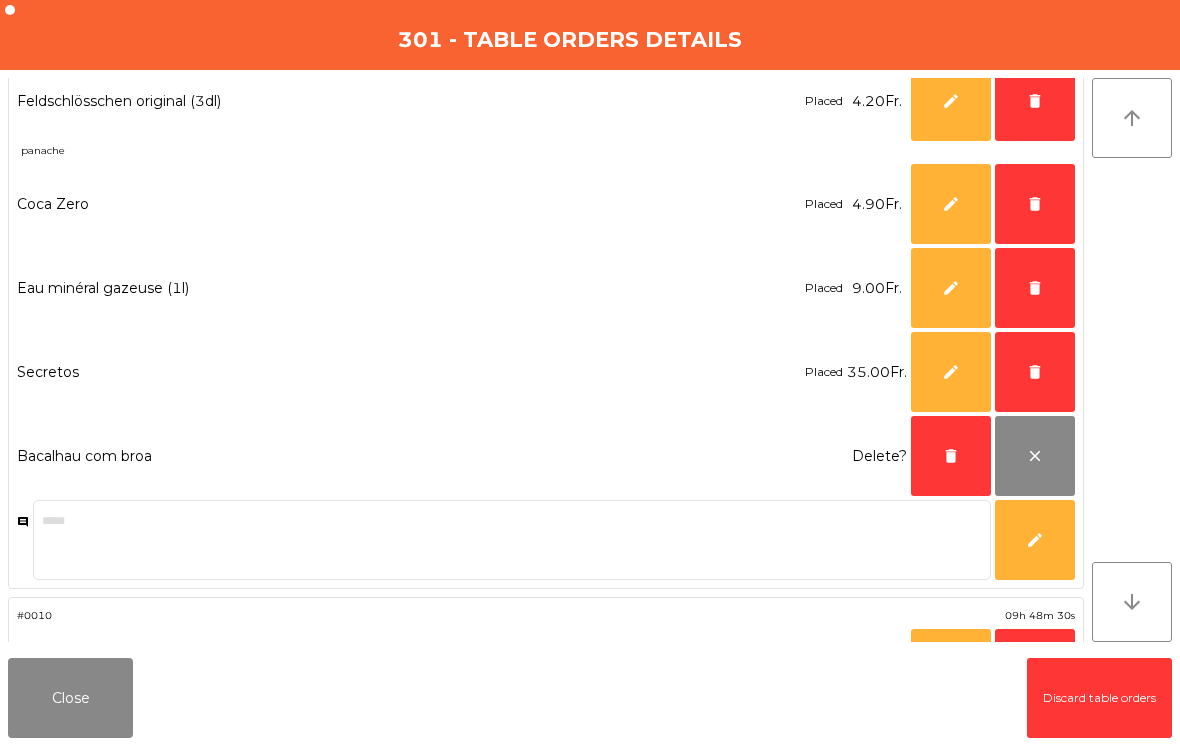 click on "delete" 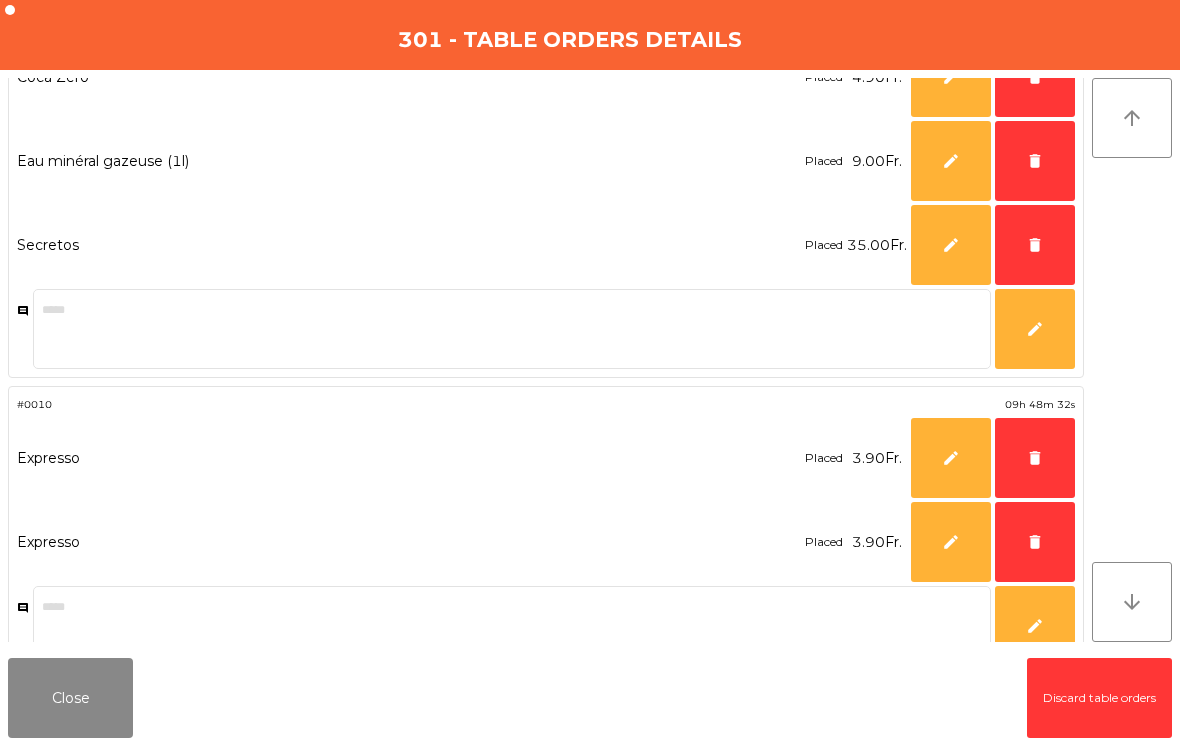 scroll, scrollTop: 894, scrollLeft: 0, axis: vertical 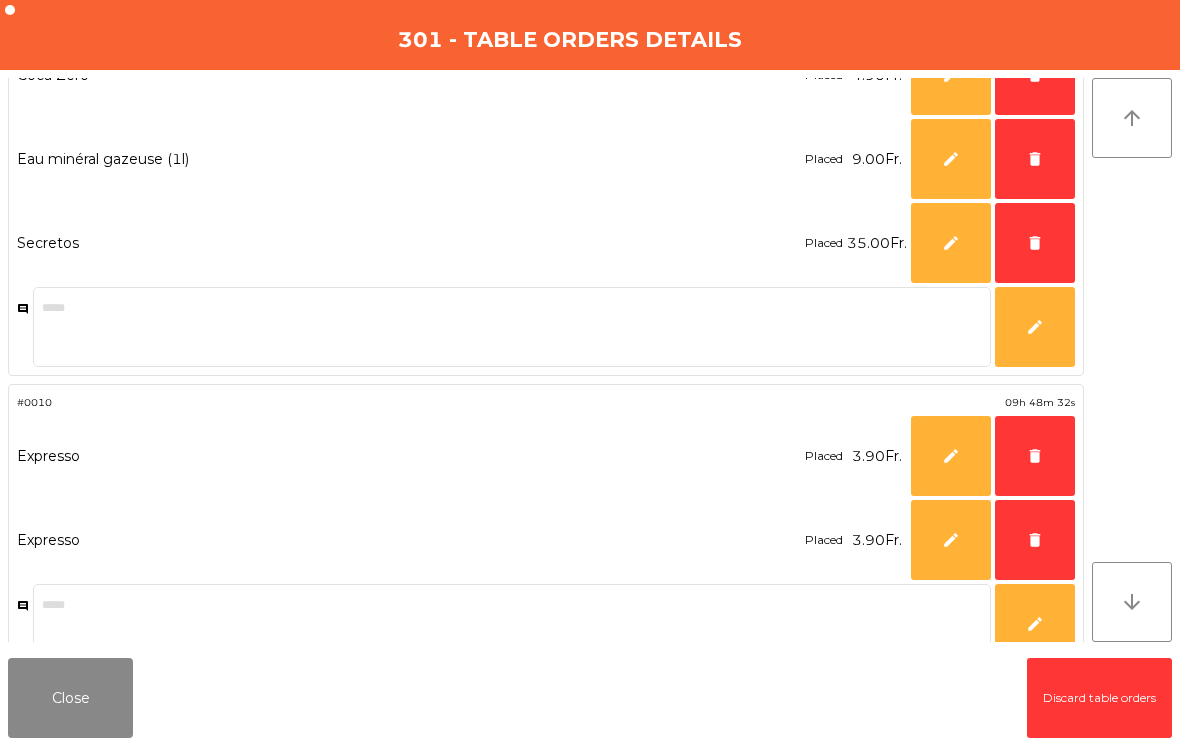 click on "delete" 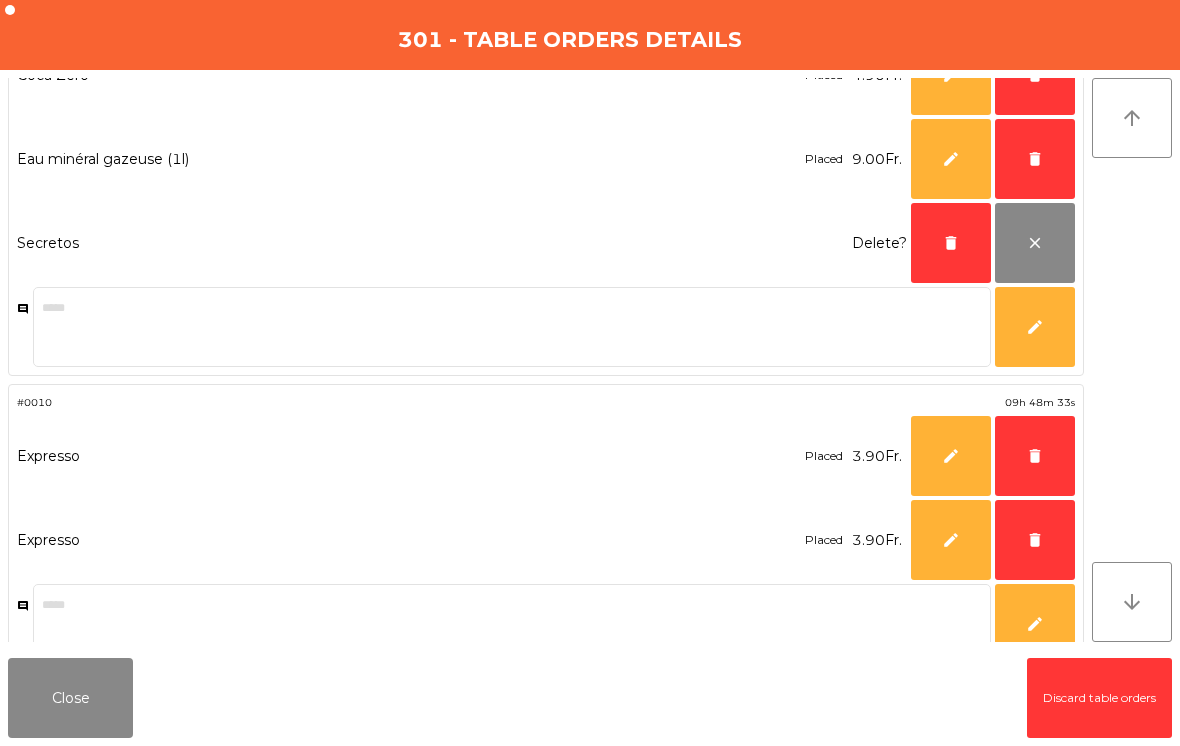 click on "delete" 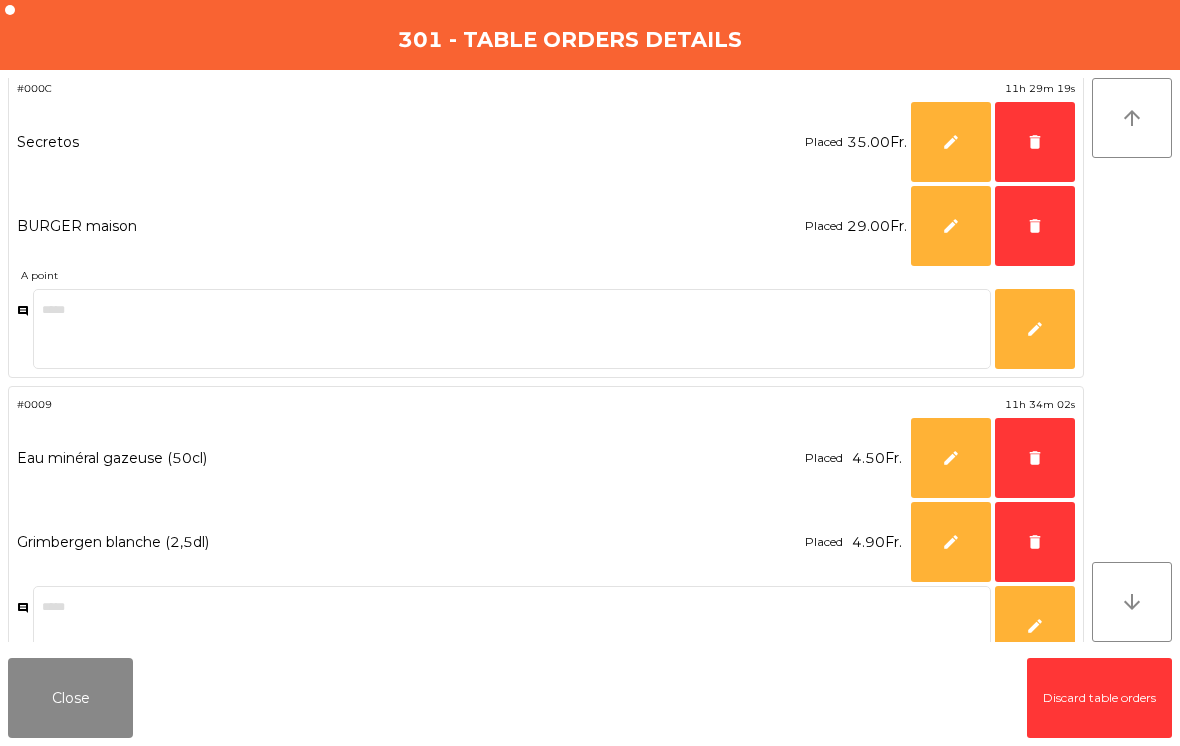 scroll, scrollTop: 2637, scrollLeft: 0, axis: vertical 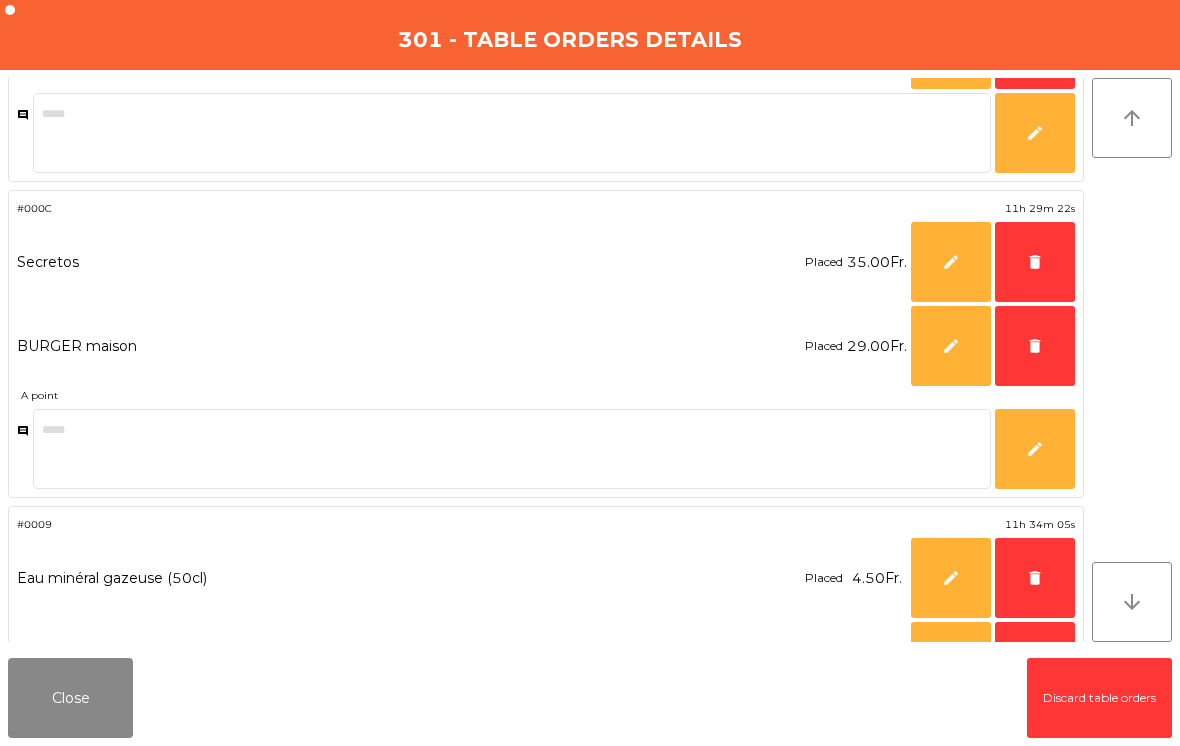 click on "delete" 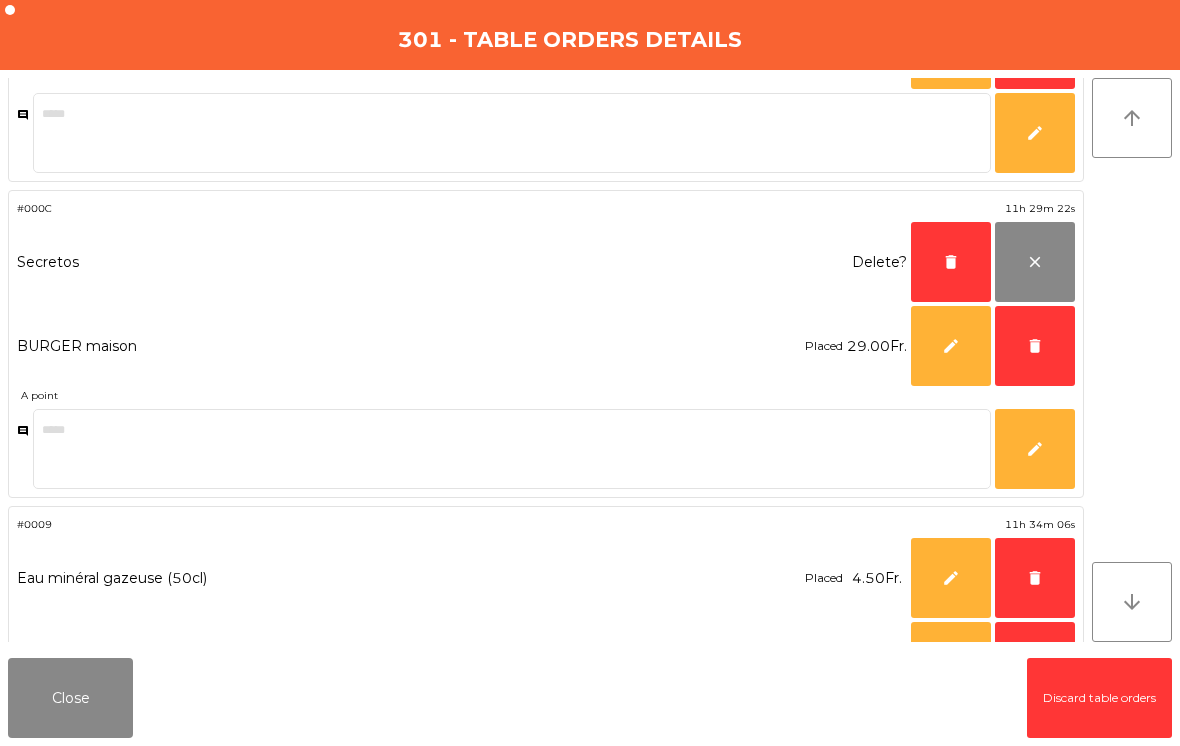 click on "delete" 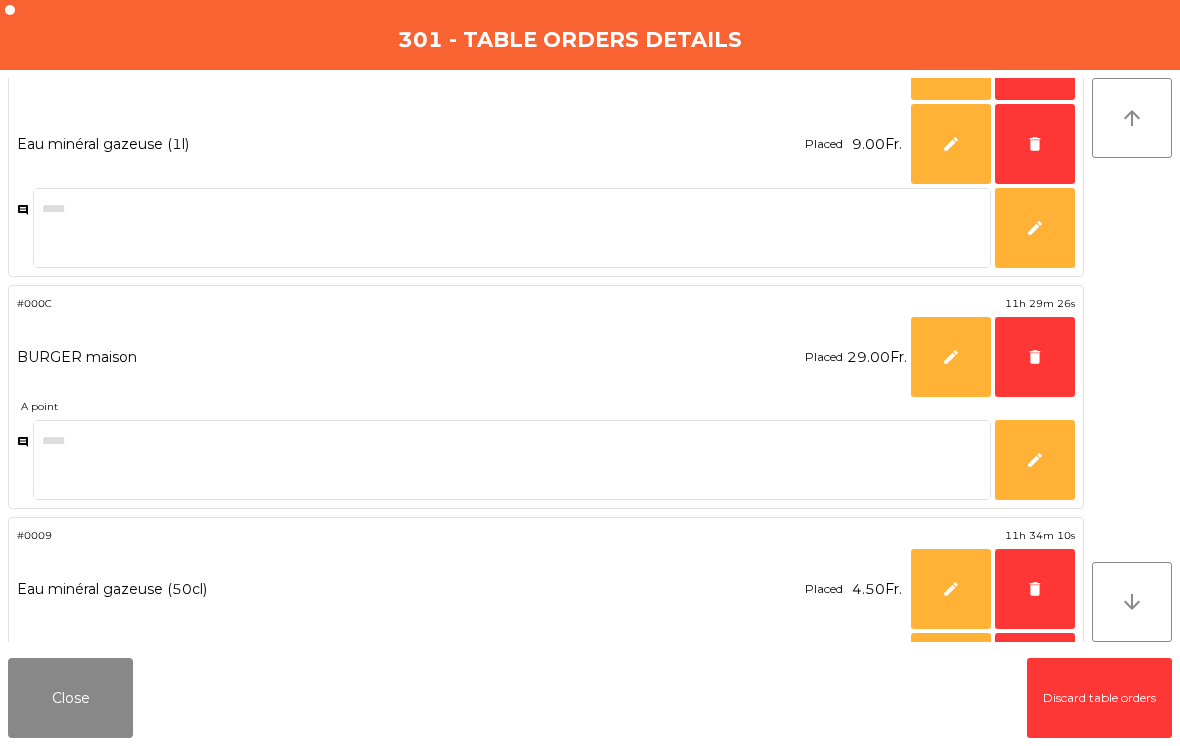 scroll, scrollTop: 2430, scrollLeft: 0, axis: vertical 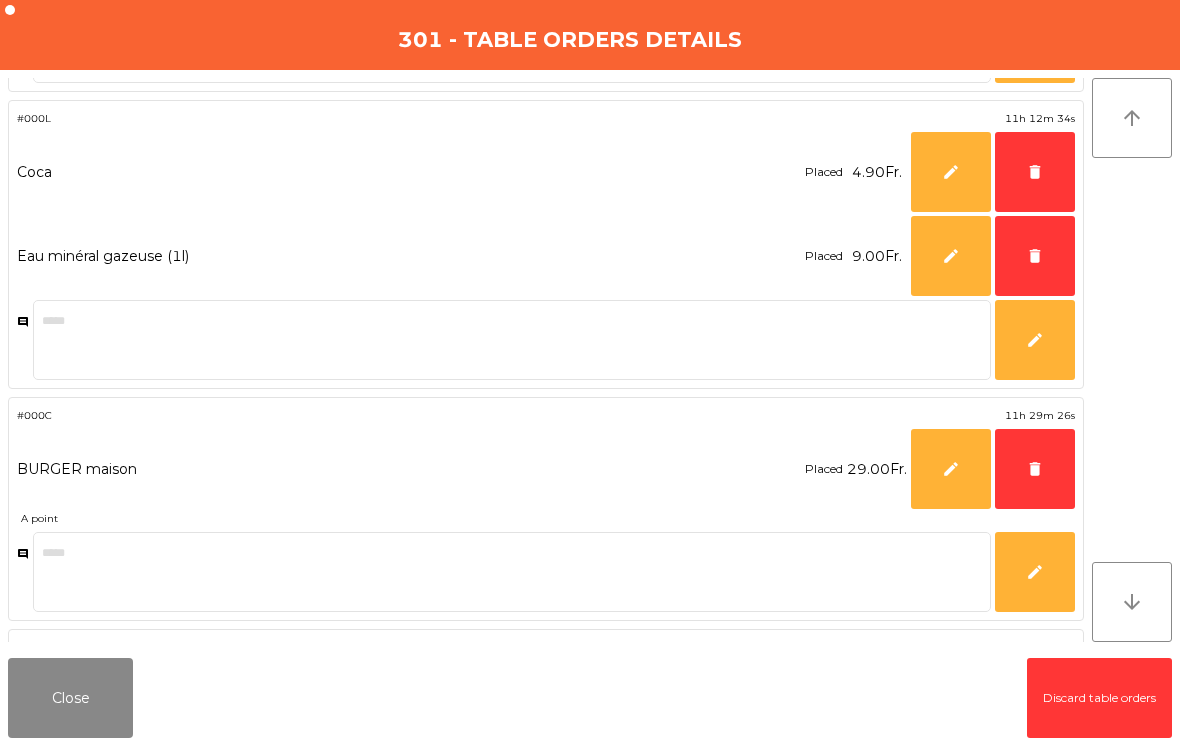 click on "delete" 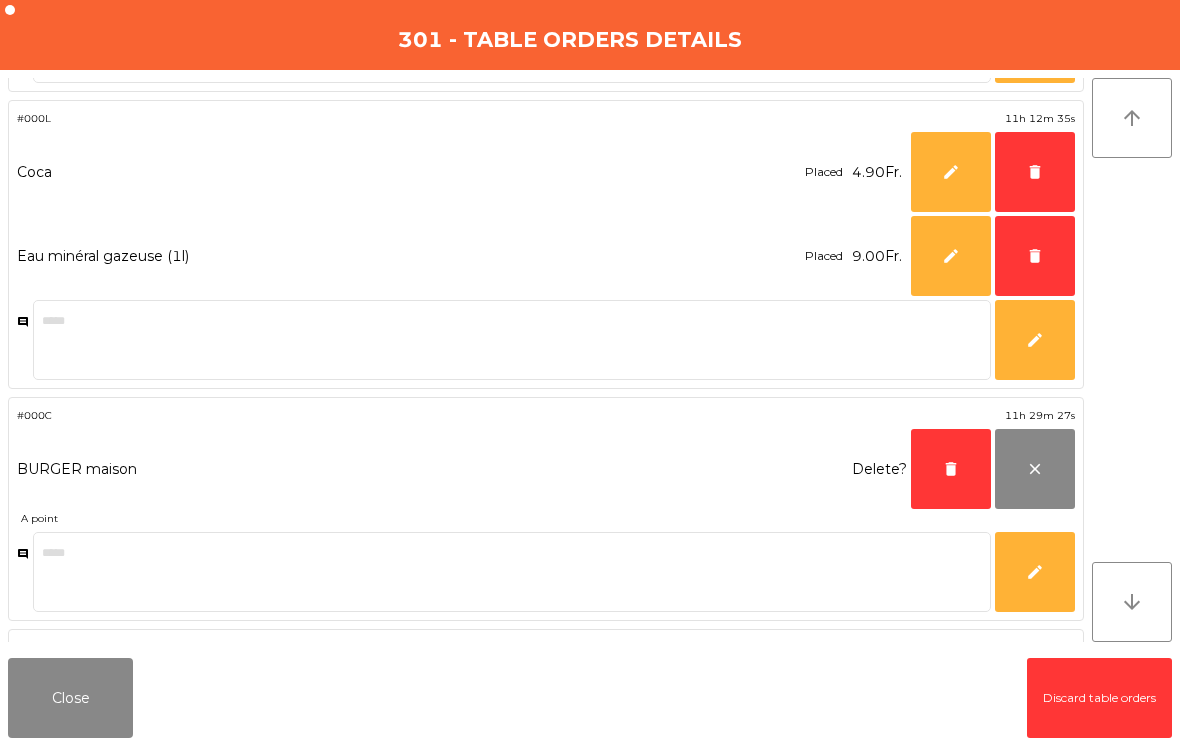 click on "delete" 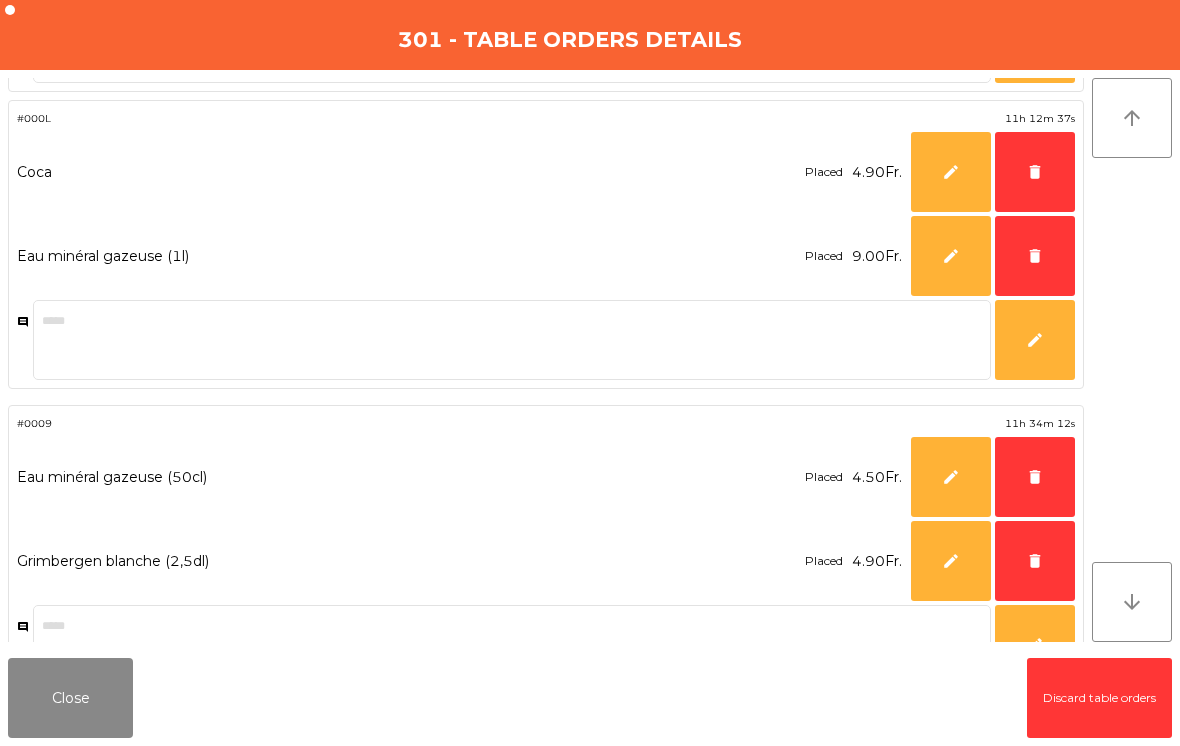 scroll, scrollTop: 1966, scrollLeft: 0, axis: vertical 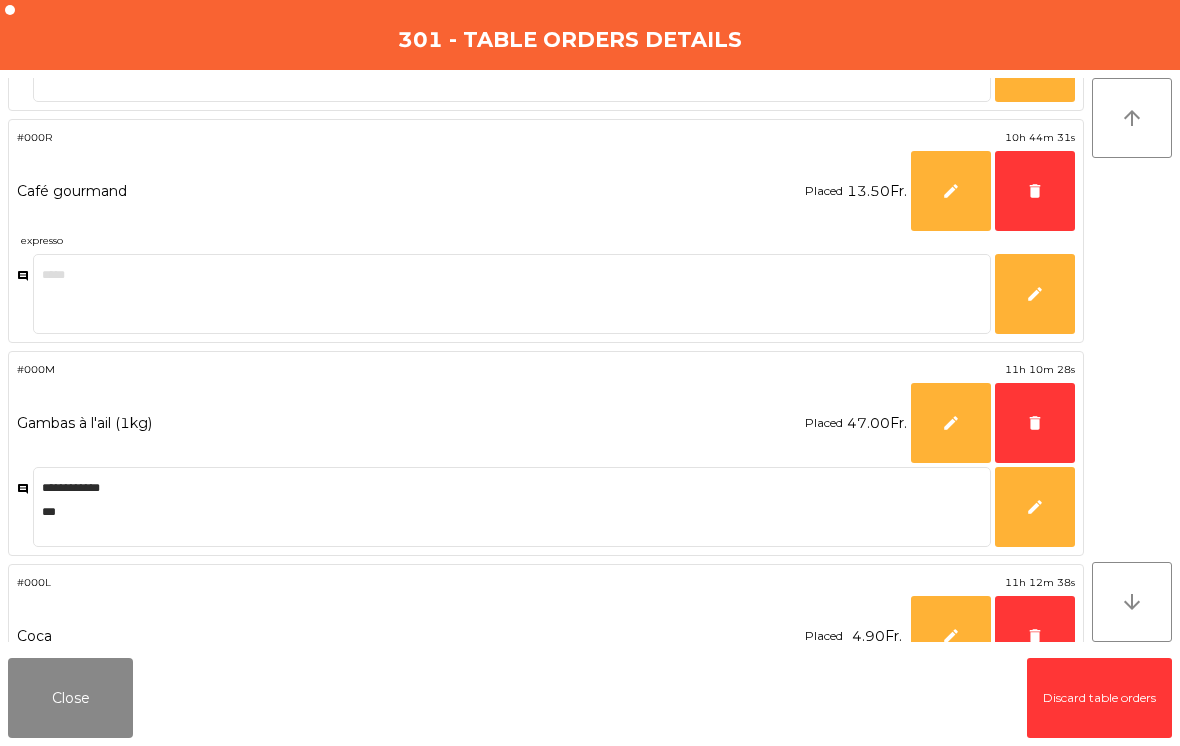 click on "delete" 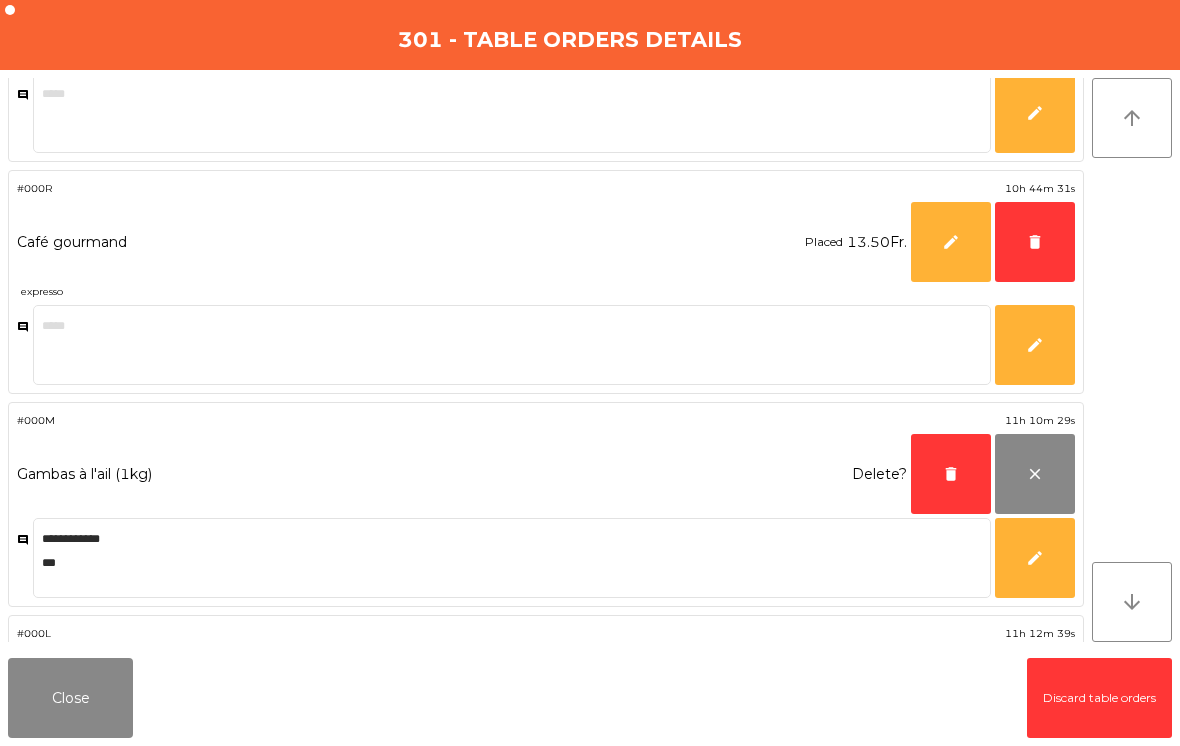 click on "delete" 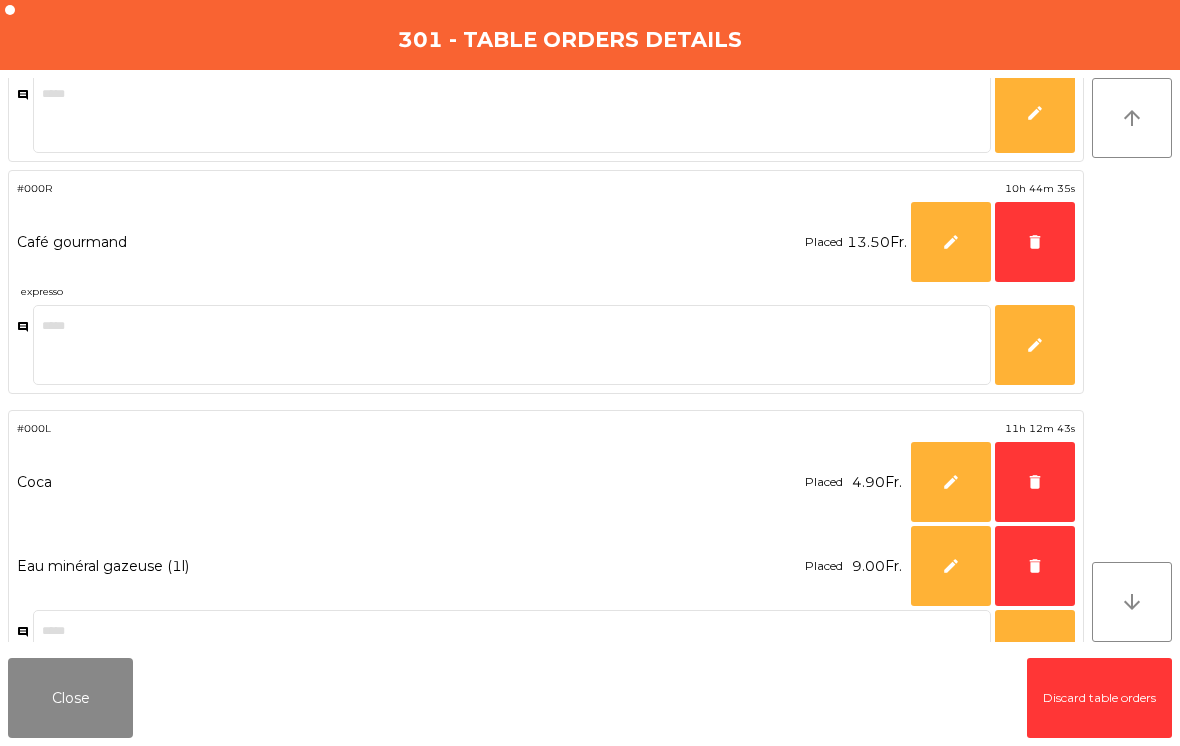 click on "Close" 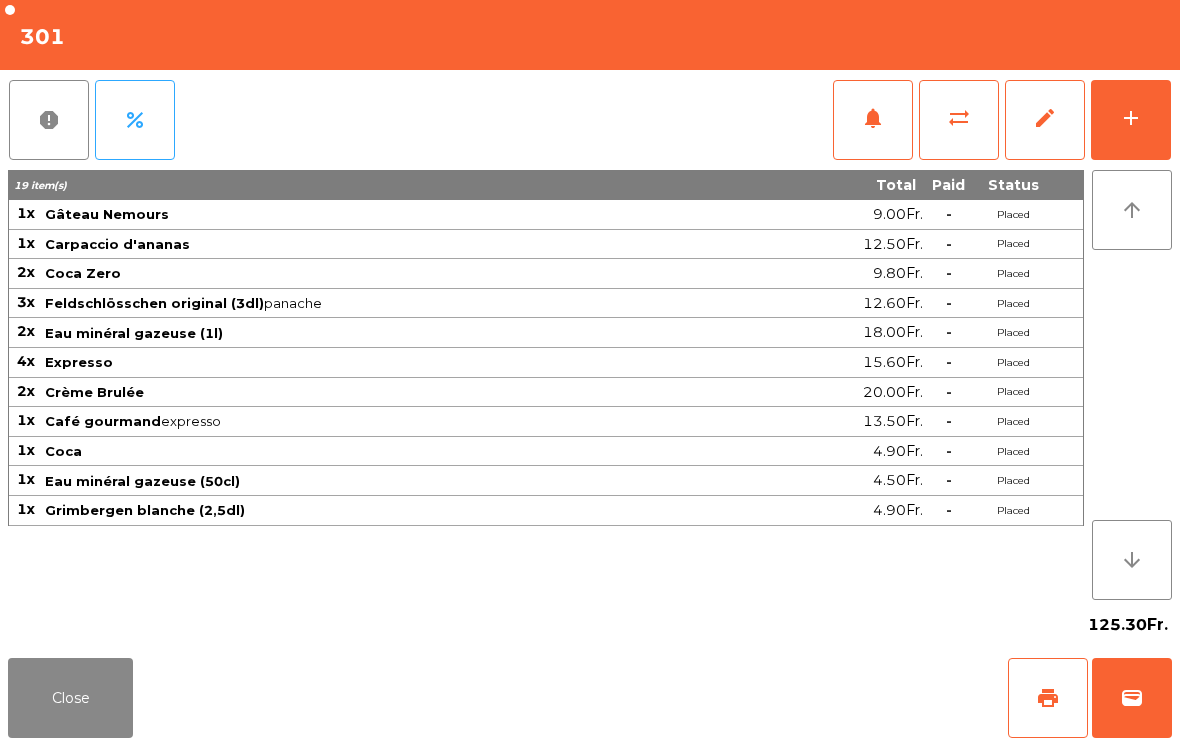 click on "wallet" 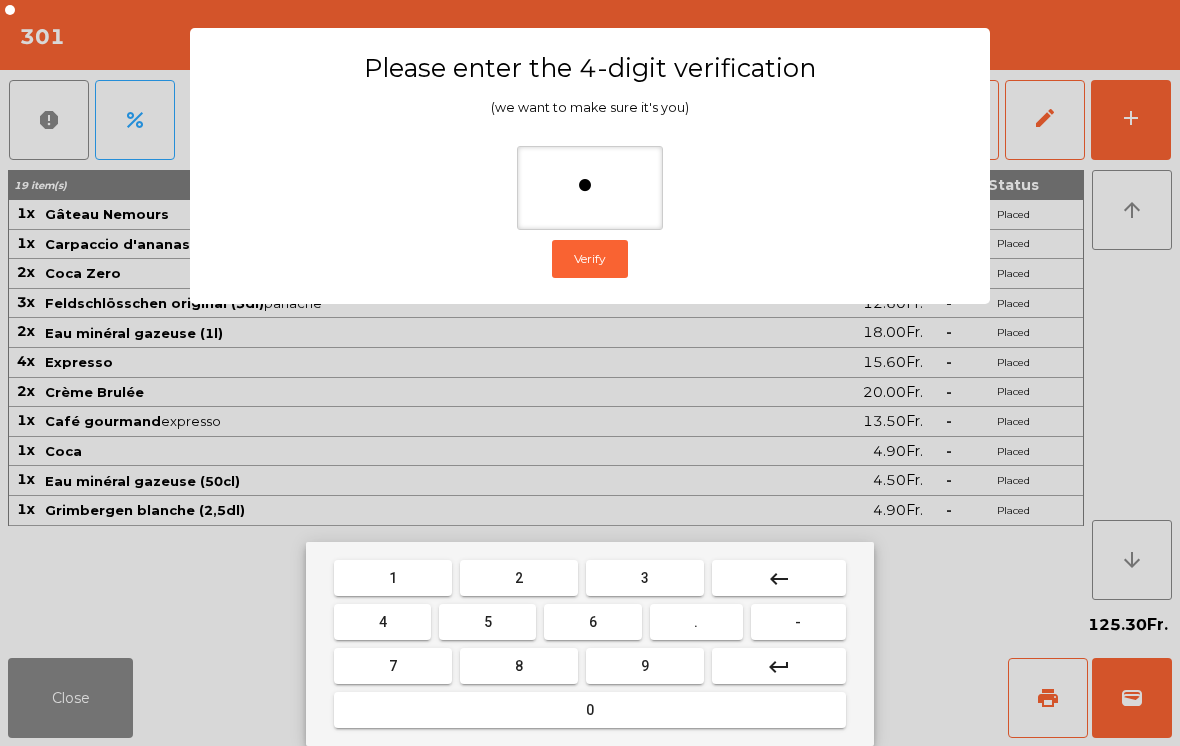 type on "**" 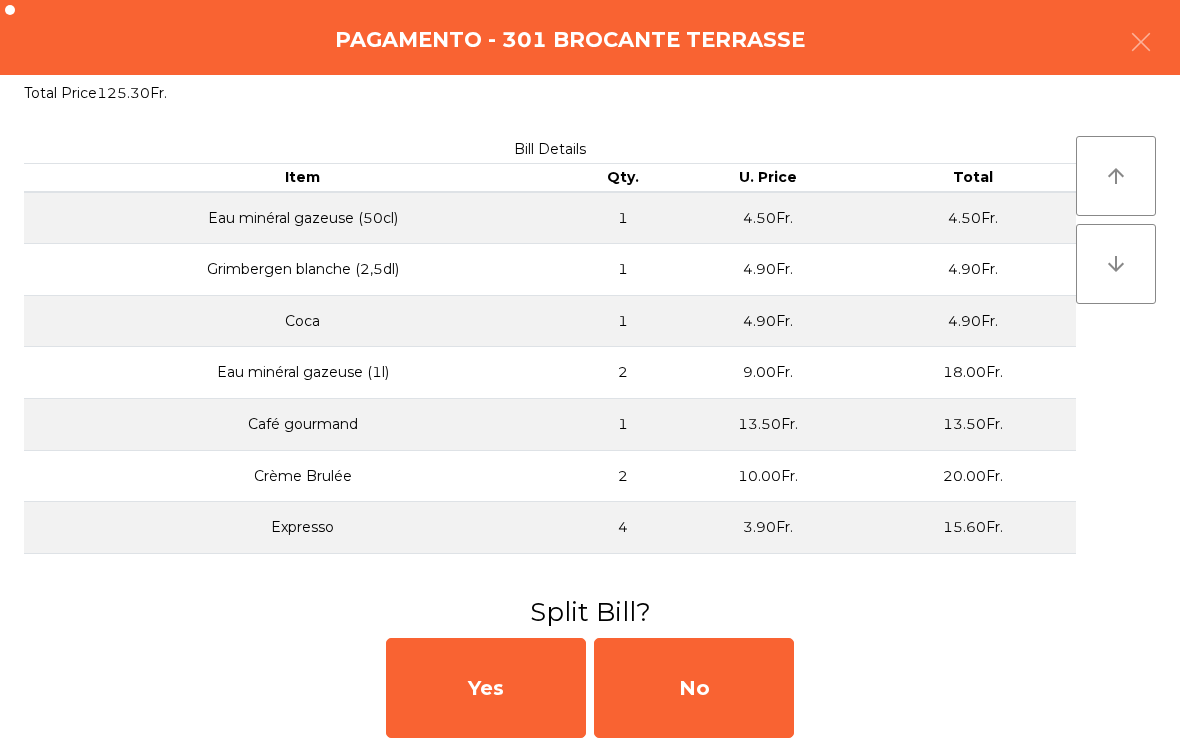 click on "No" 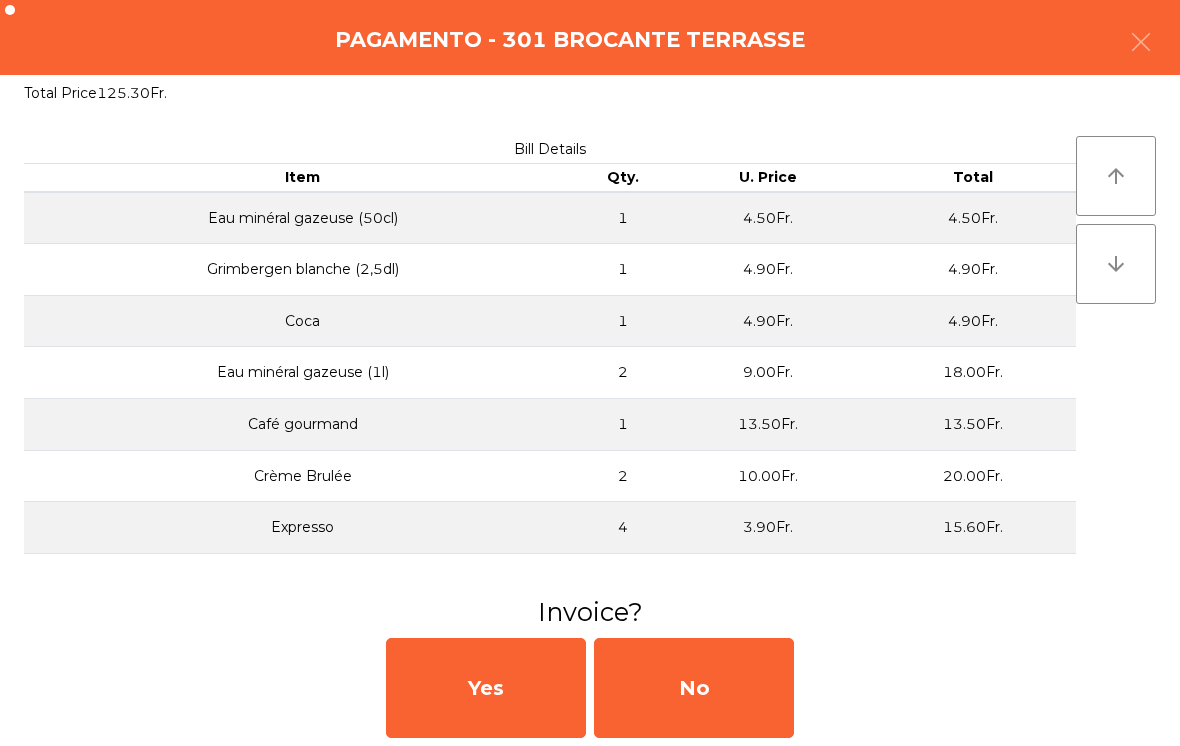 click on "No" 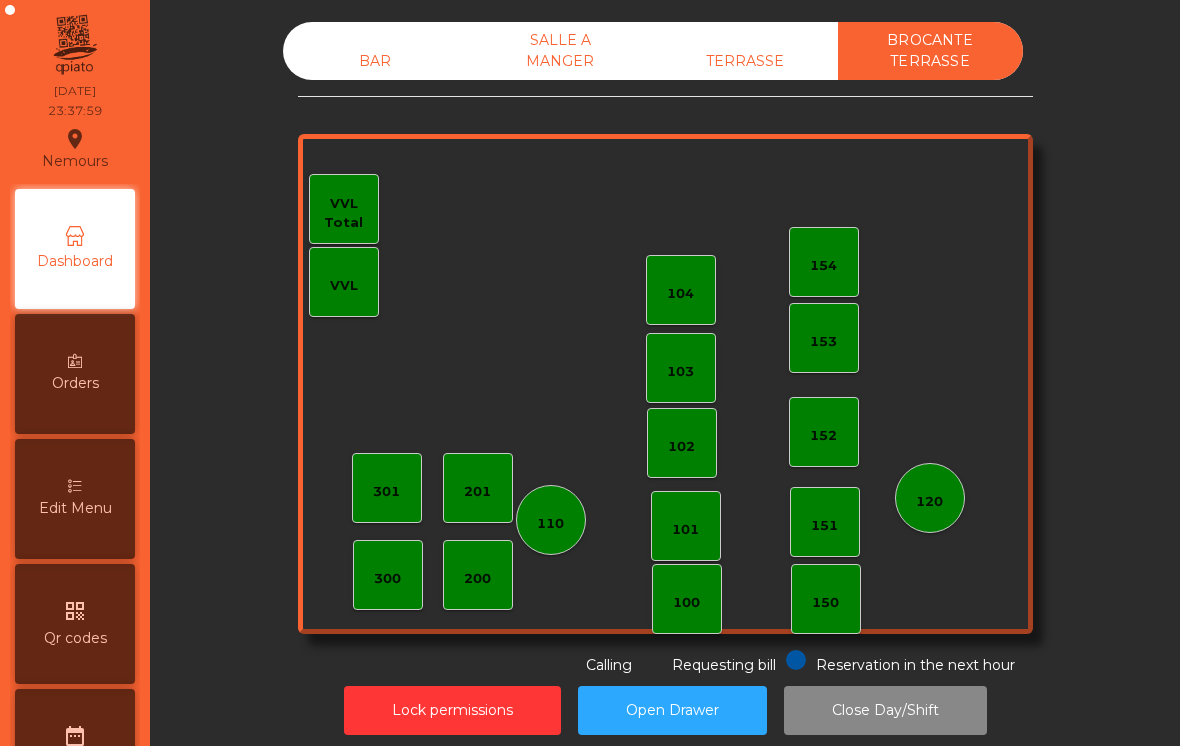 click on "TERRASSE" 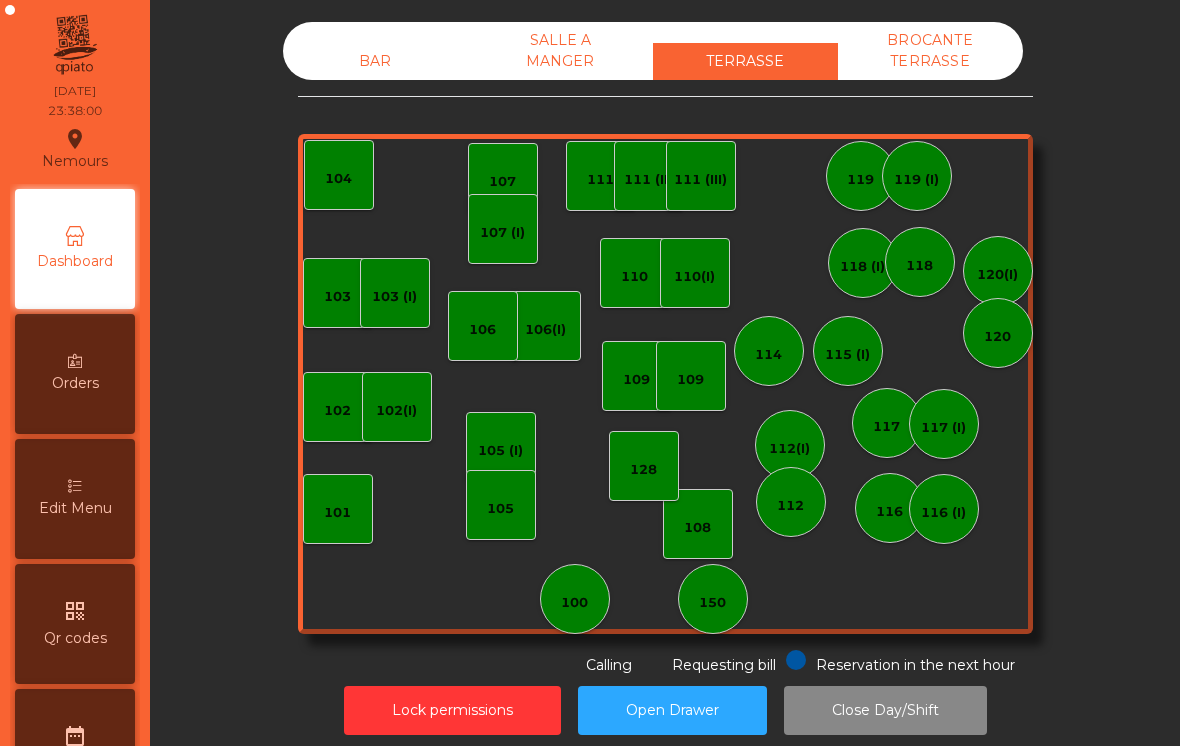 click on "SALLE A MANGER" 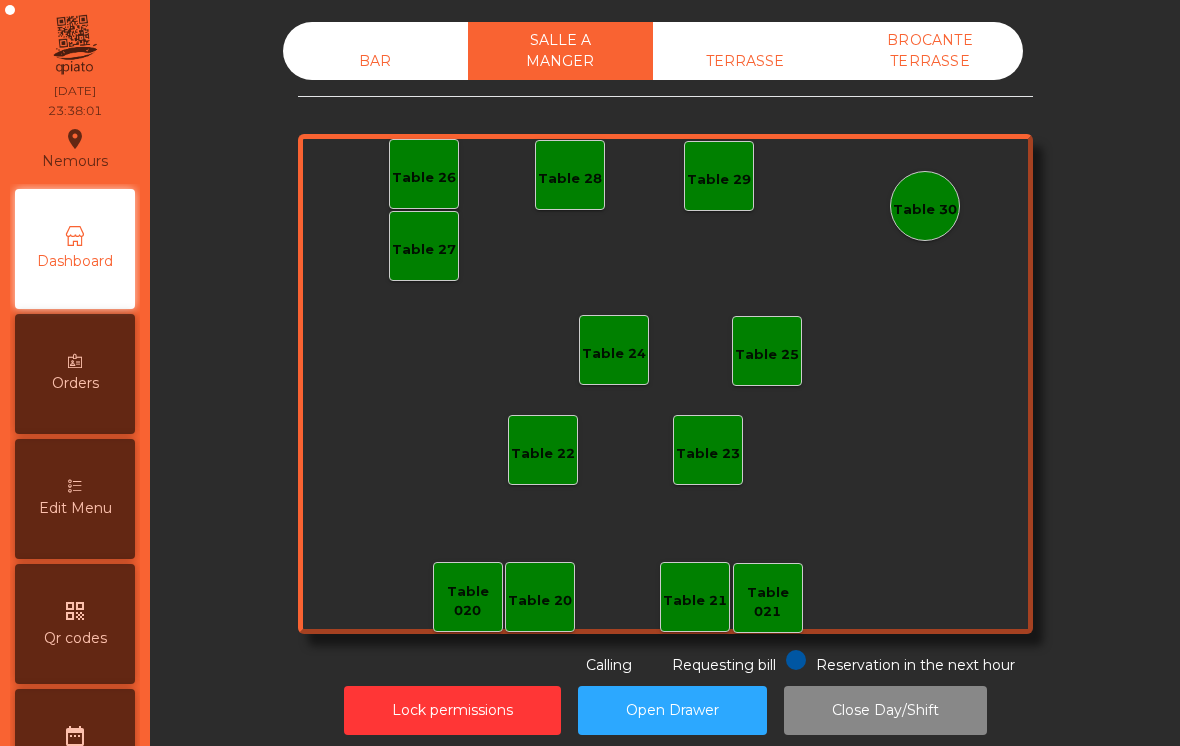 click on "BAR" 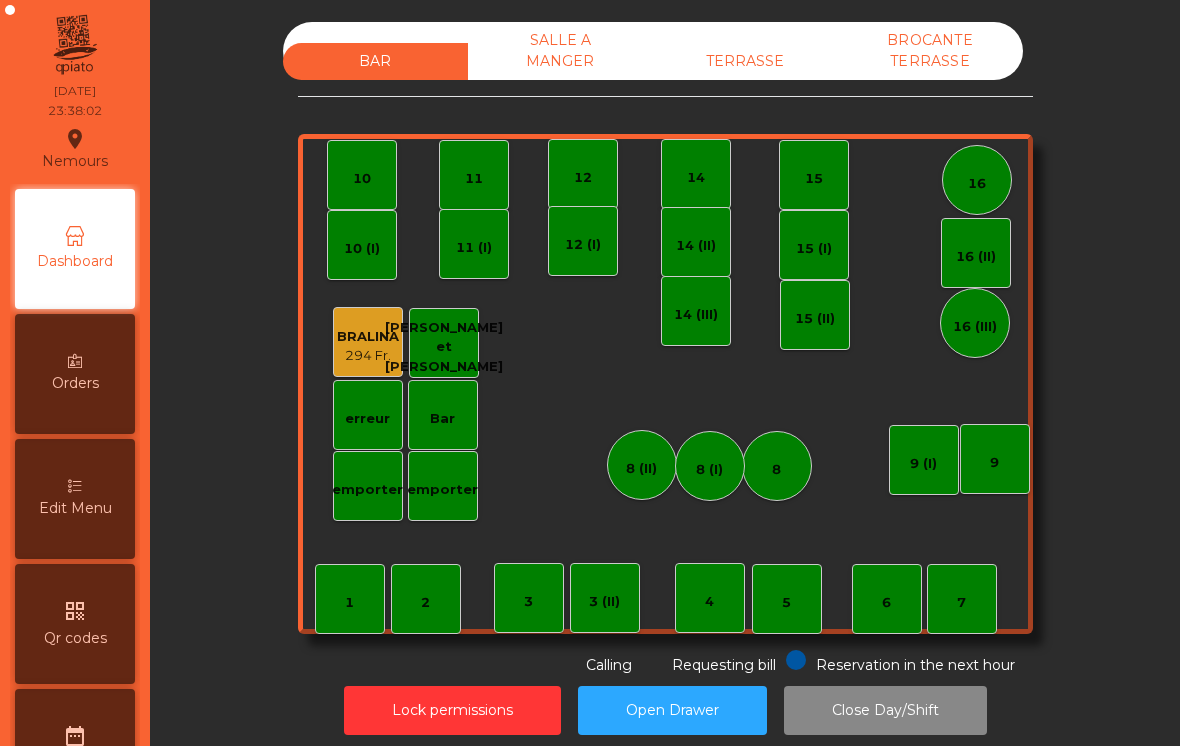 click on "Lock permissions" 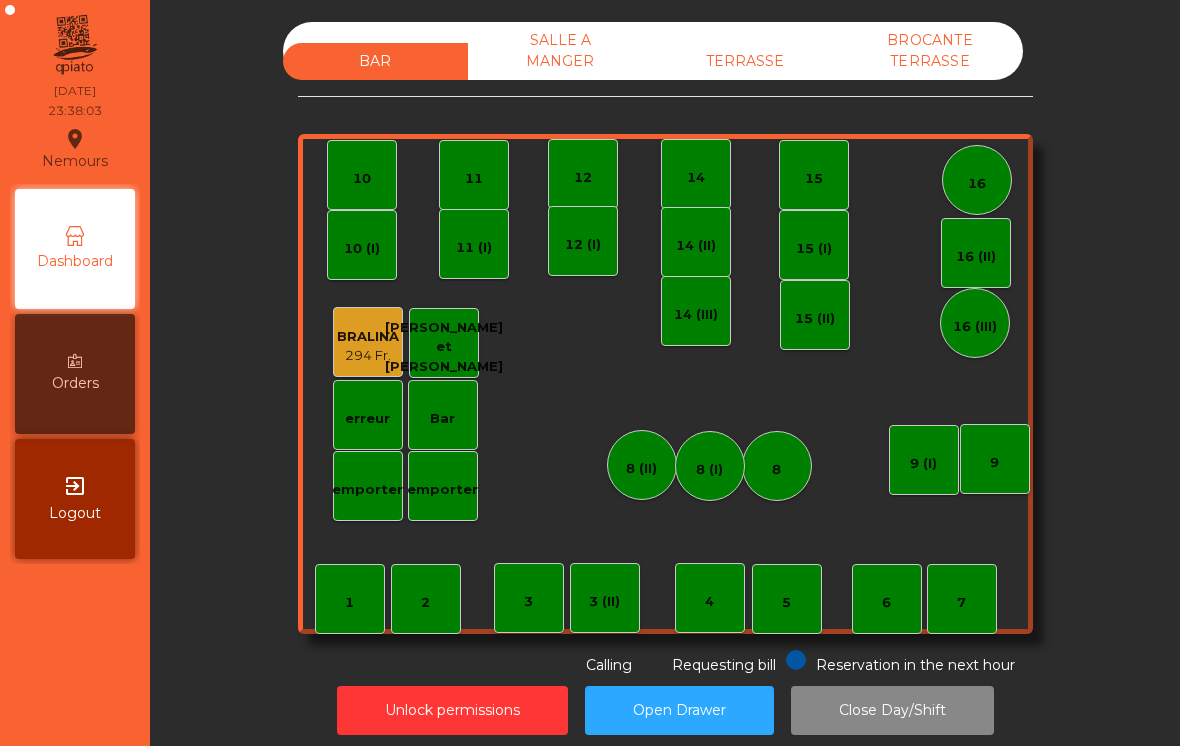 click on "Close Day/Shift" 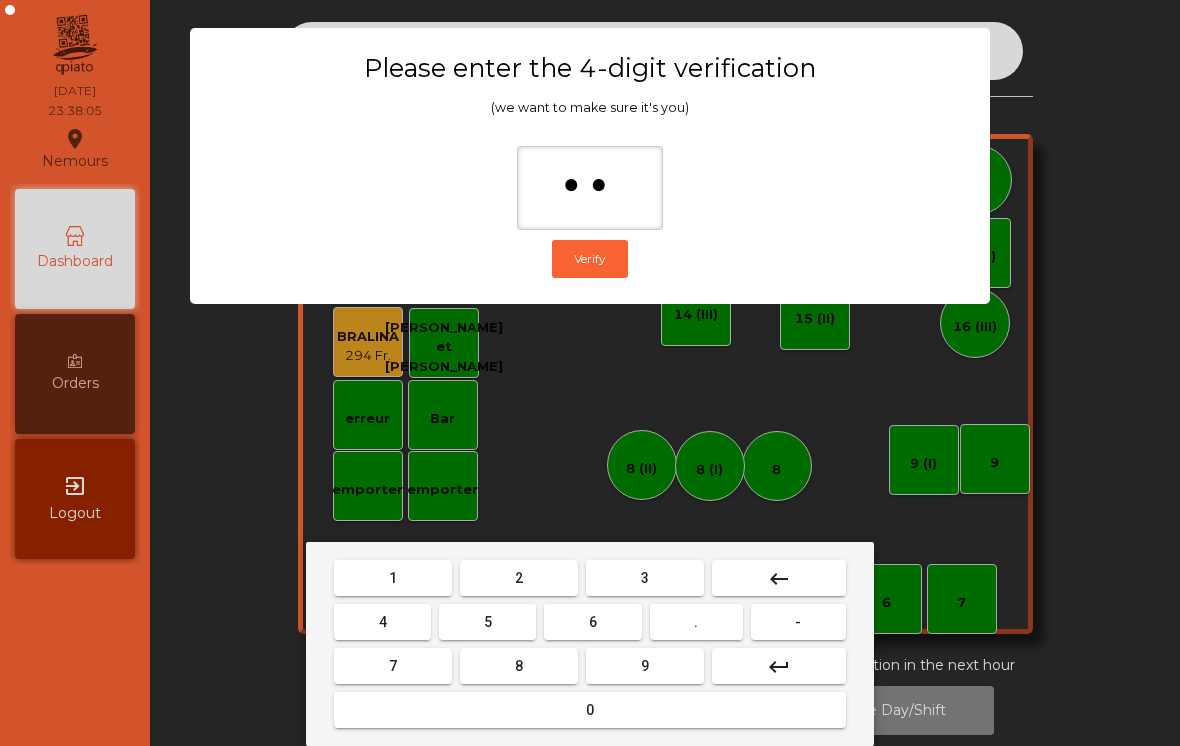 type on "***" 